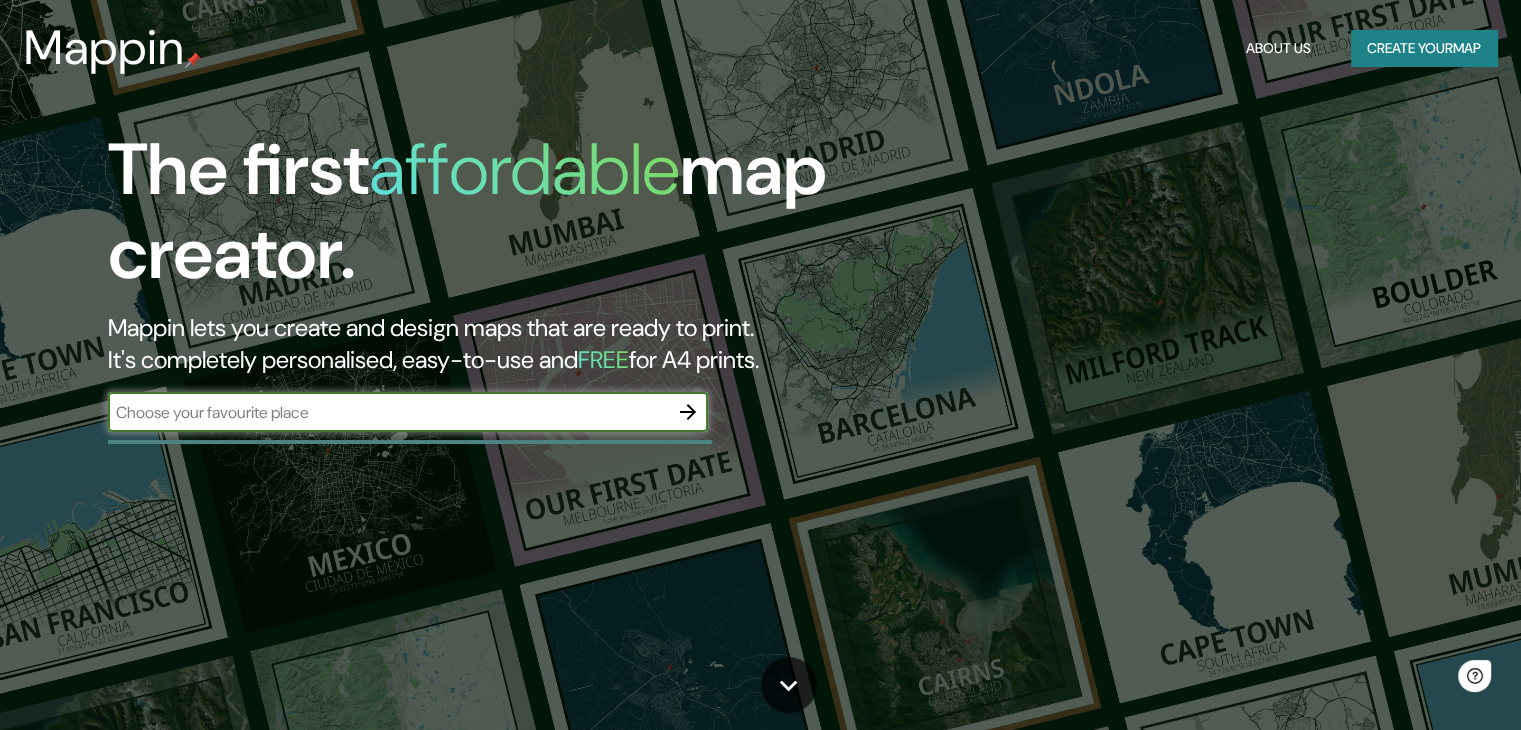 scroll, scrollTop: 0, scrollLeft: 0, axis: both 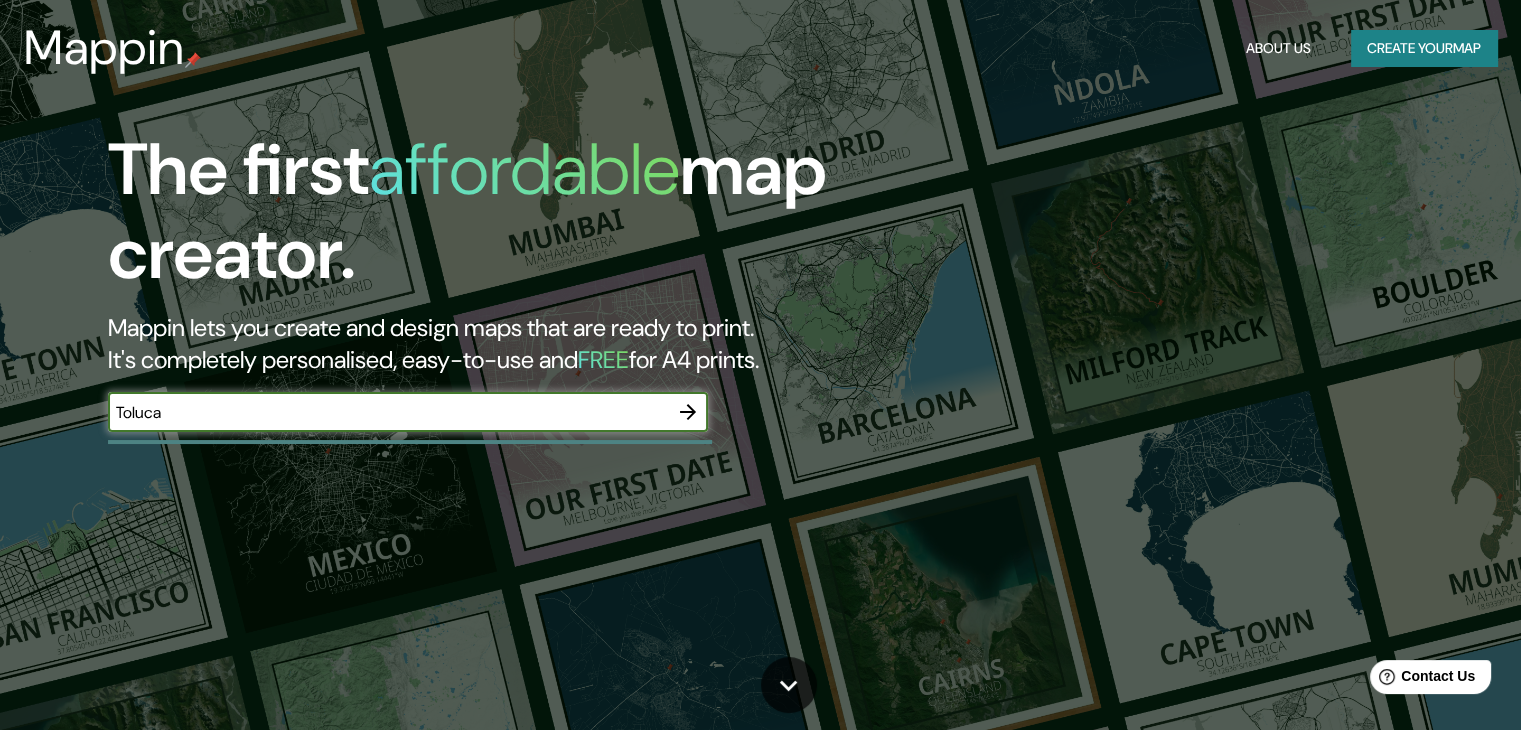 type on "Toluca" 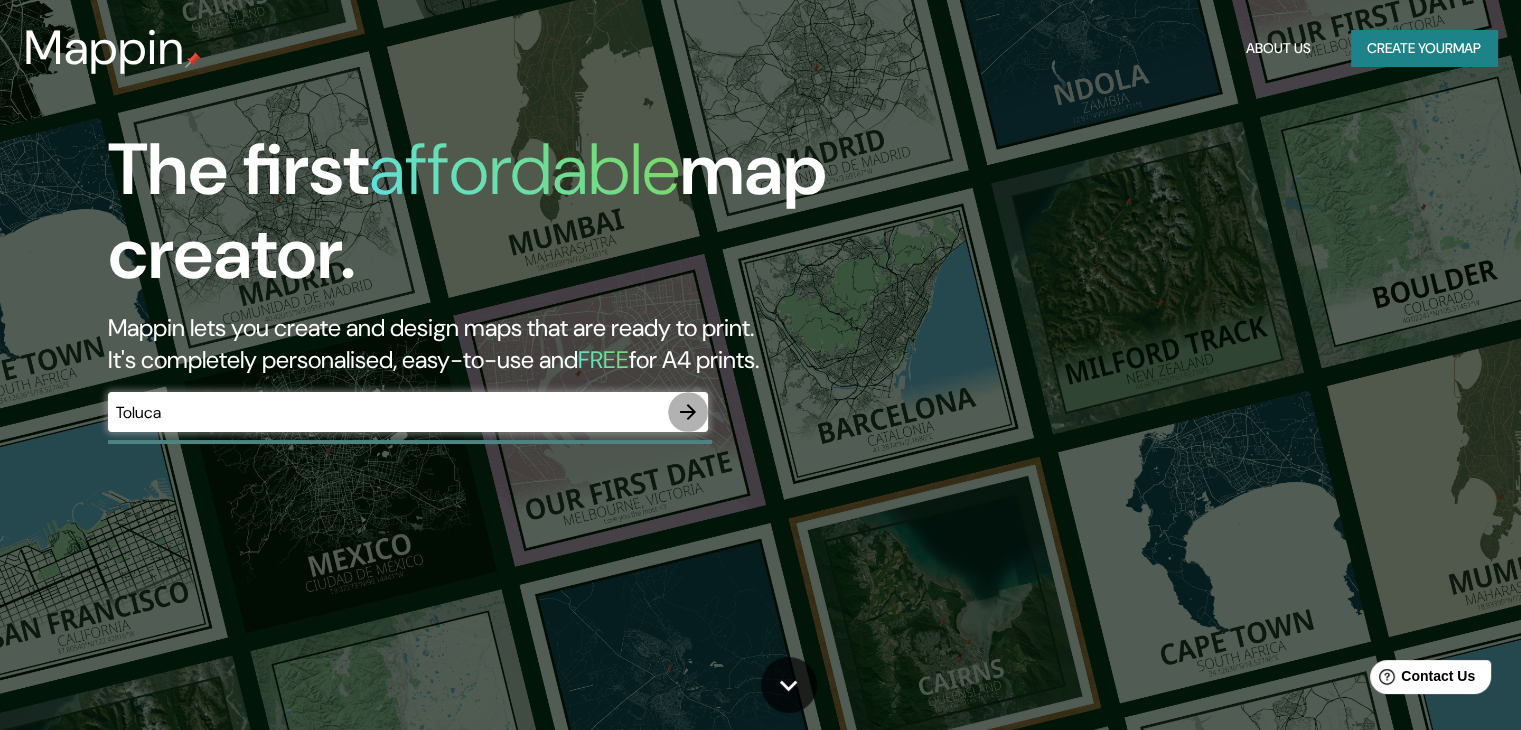 click 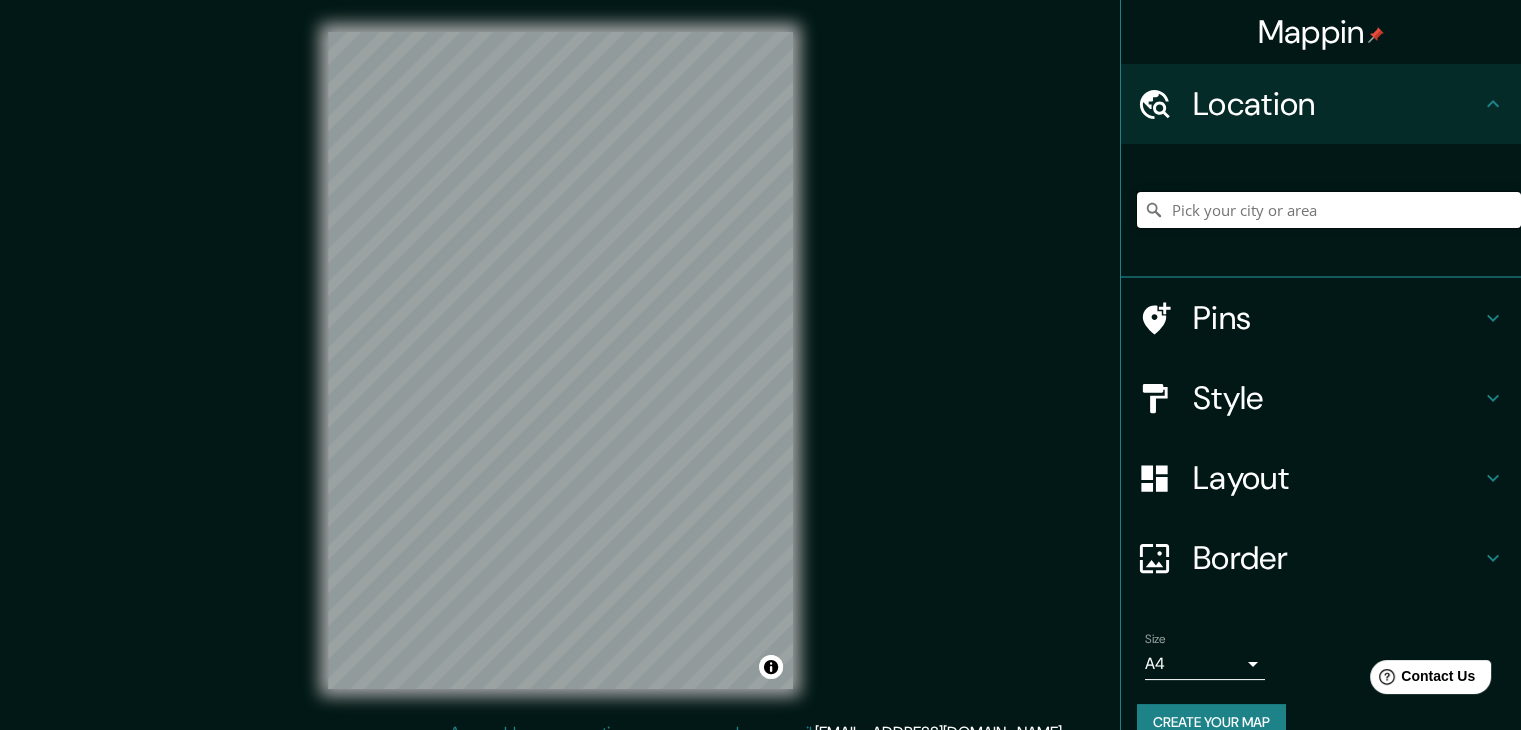 click at bounding box center [1329, 210] 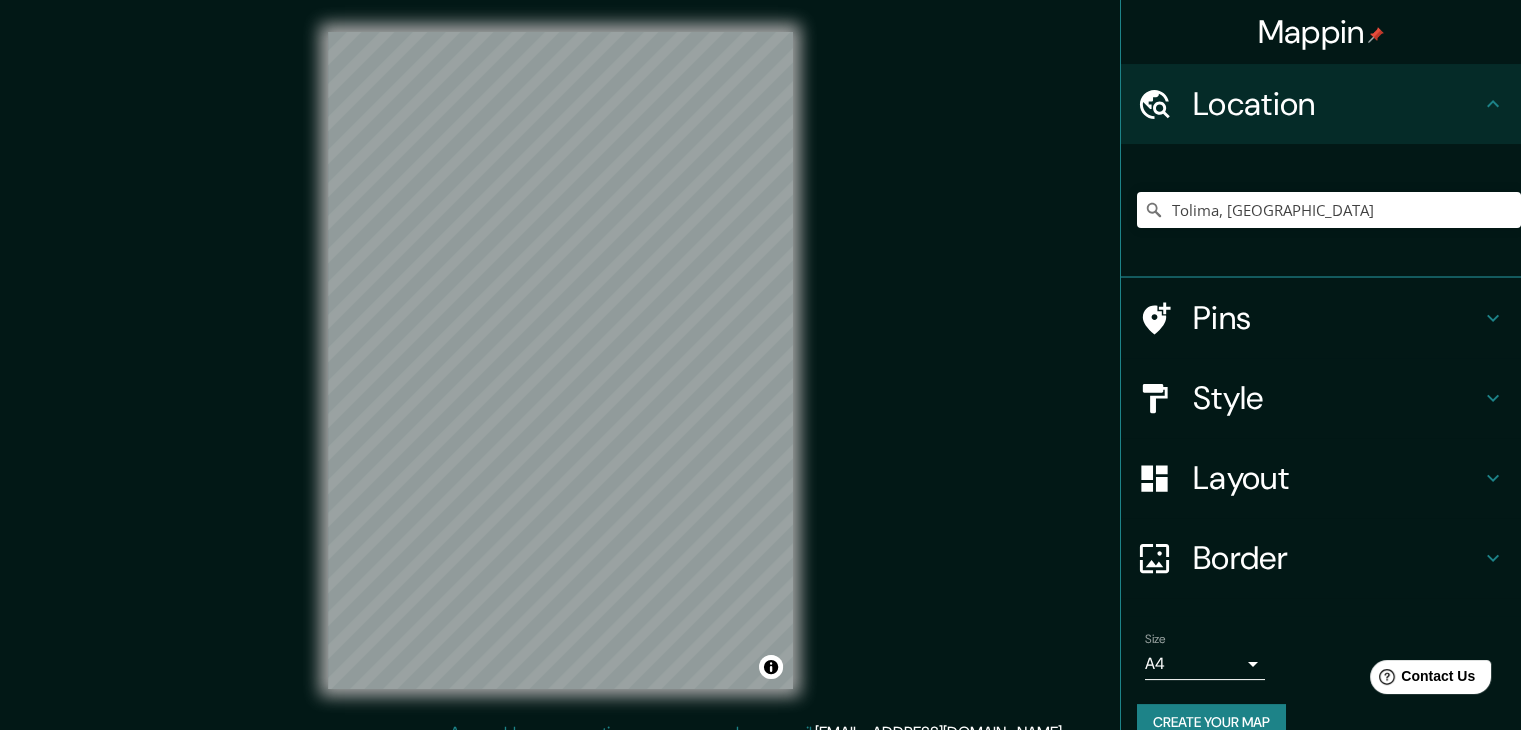 click on "Mappin Location Tolima, Colombia Toluca  Estado de México, México Toluca  Illinois, Estados Unidos Toluca de Guadalupe  Tlaxcala, México Toluca  Carolina del Norte, Estados Unidos Toluca  Lo Espejo, Región Metropolitana de Santiago 9120000, Chile Pins Style Layout Border Choose a border.  Hint : you can make layers of the frame opaque to create some cool effects. None Simple Transparent Fancy Size A4 single Create your map © Mapbox   © OpenStreetMap   Improve this map Any problems, suggestions, or concerns please email    help@mappin.pro . . ." at bounding box center [760, 376] 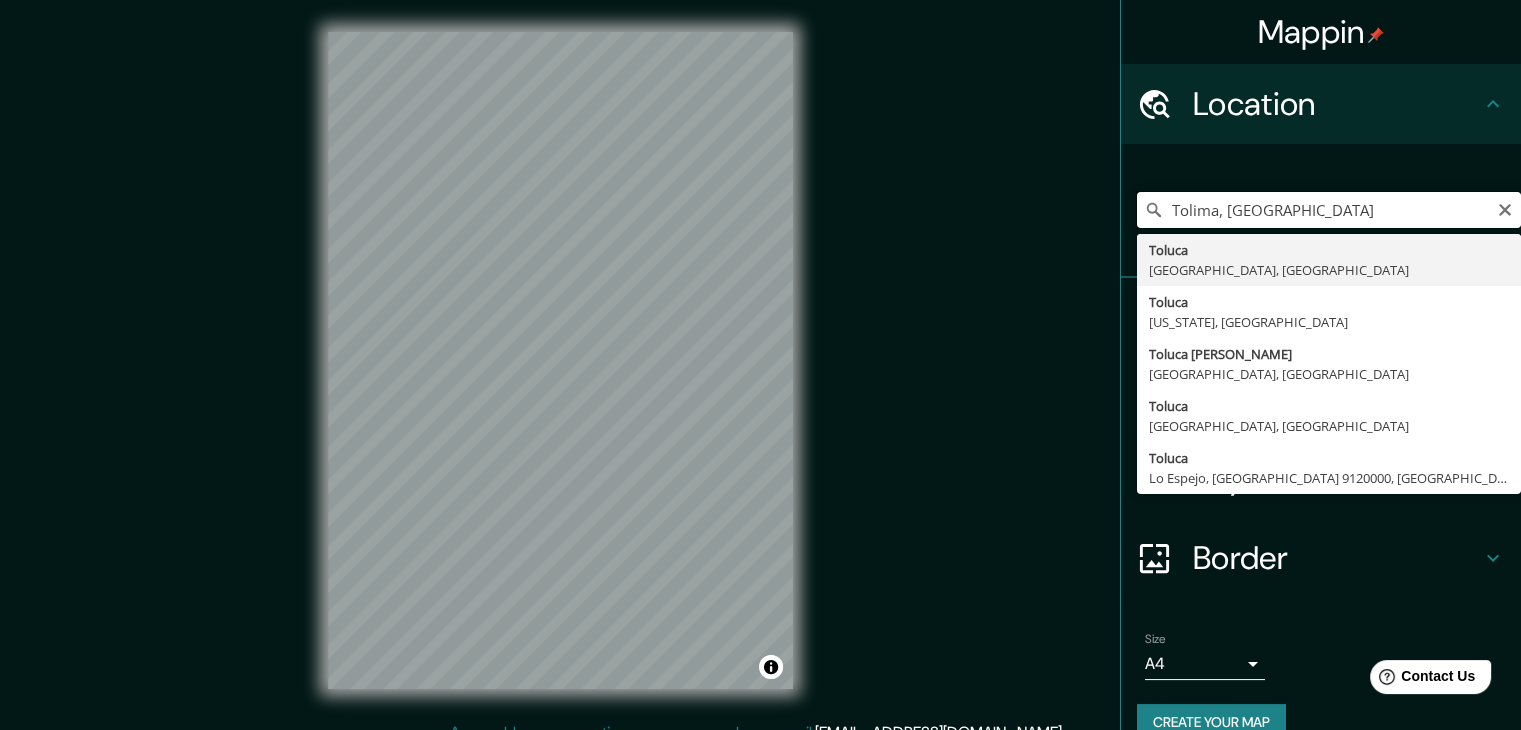 click on "Tolima, Colombia" at bounding box center [1329, 210] 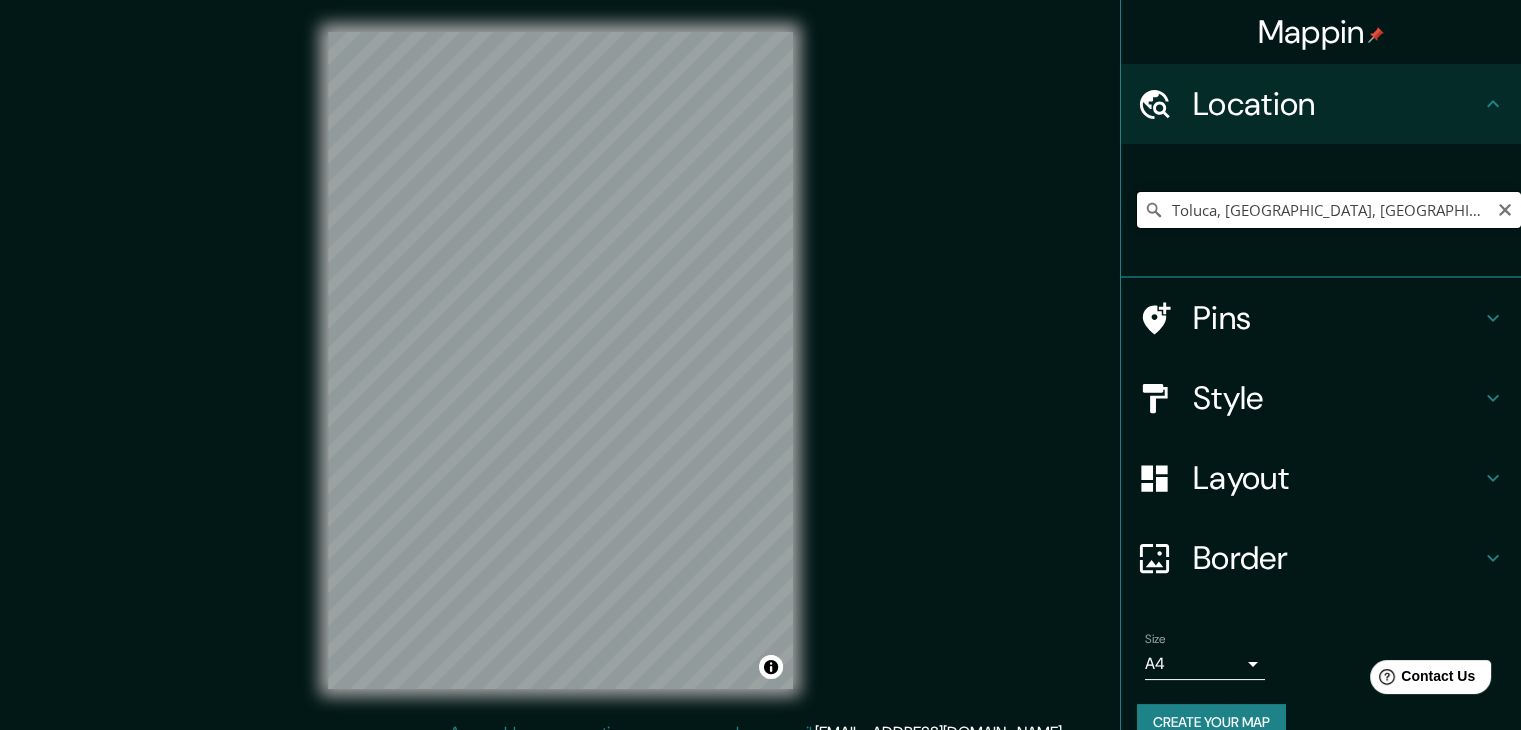 click on "Toluca, [GEOGRAPHIC_DATA], [GEOGRAPHIC_DATA]" at bounding box center [1329, 210] 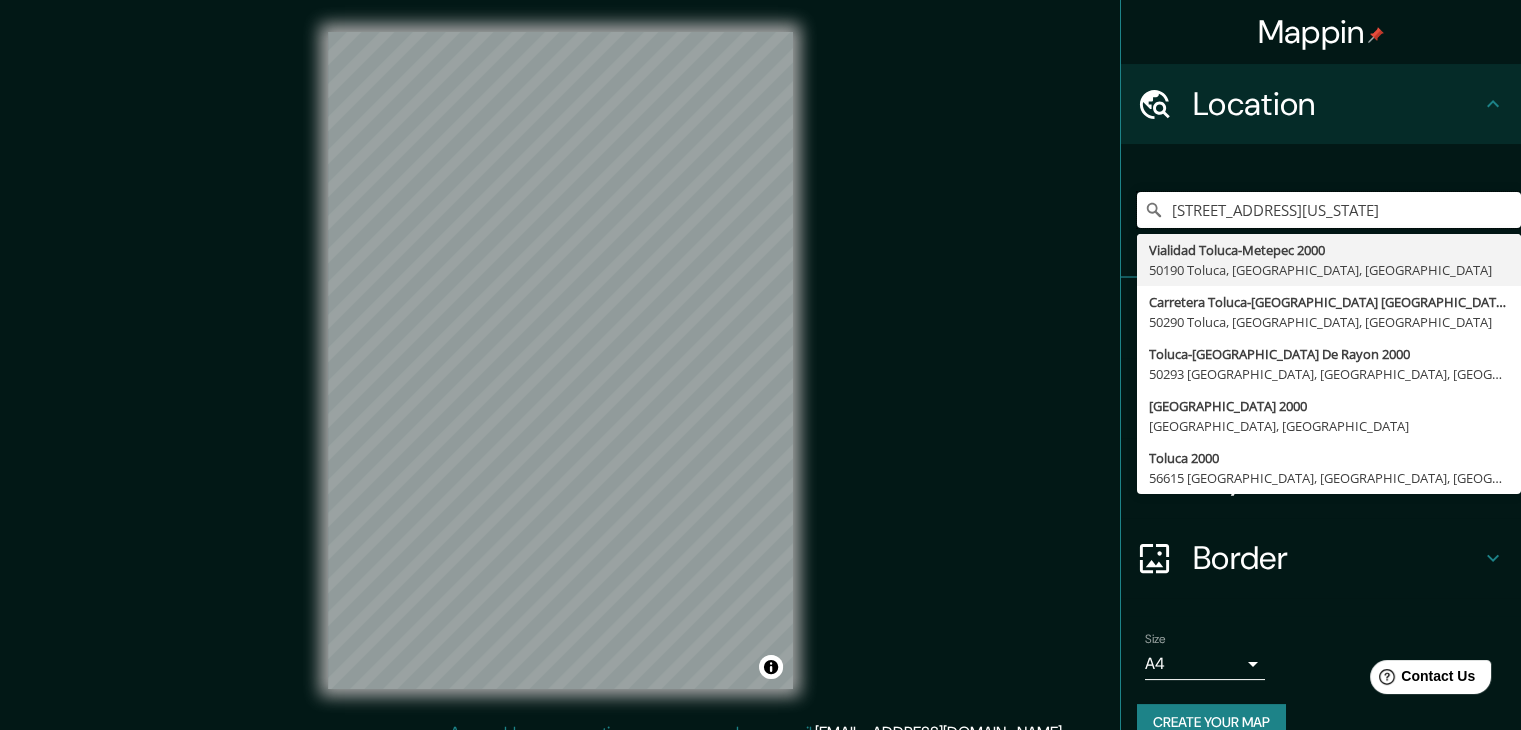 type on "2000 Trailside Way, Union City, California 94587, Estados Unidos" 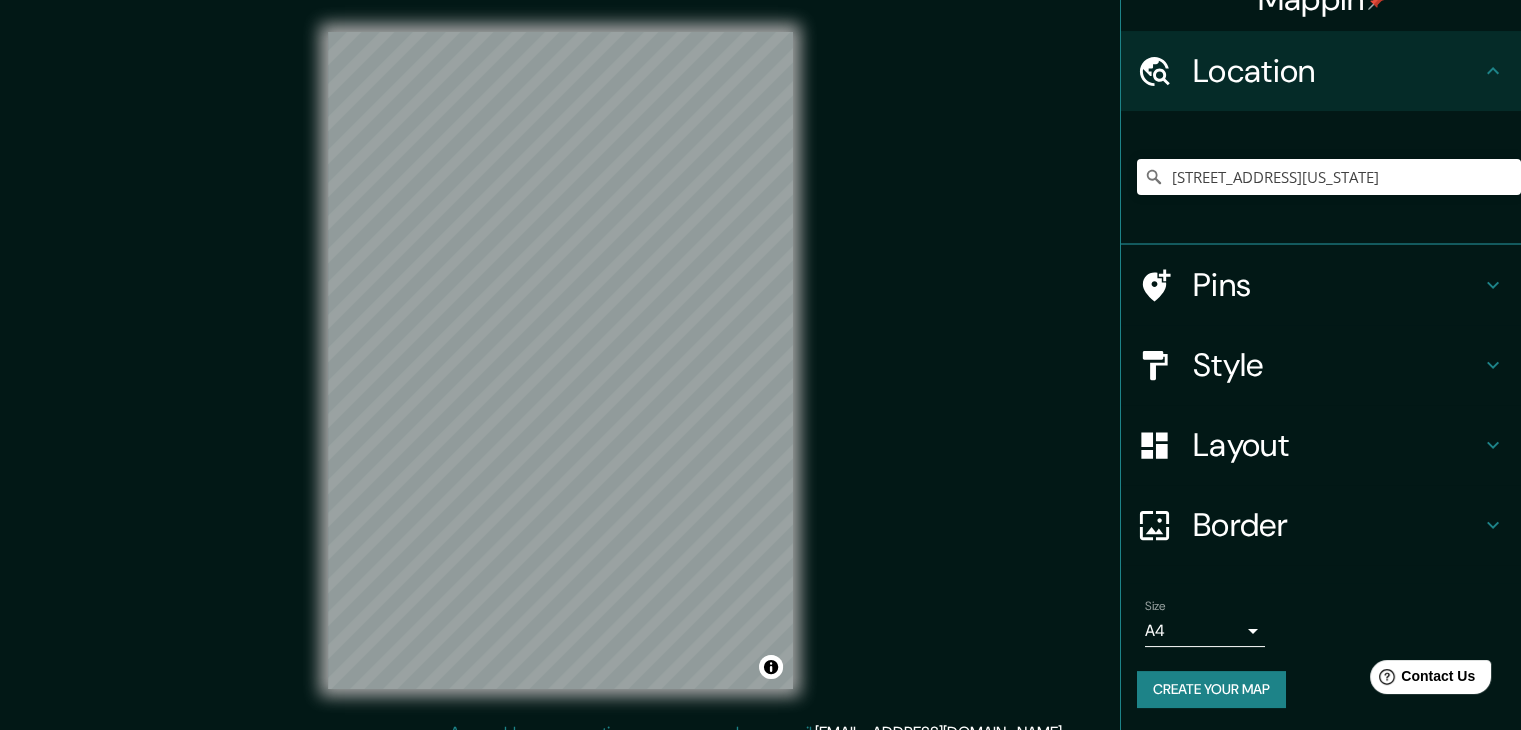 scroll, scrollTop: 34, scrollLeft: 0, axis: vertical 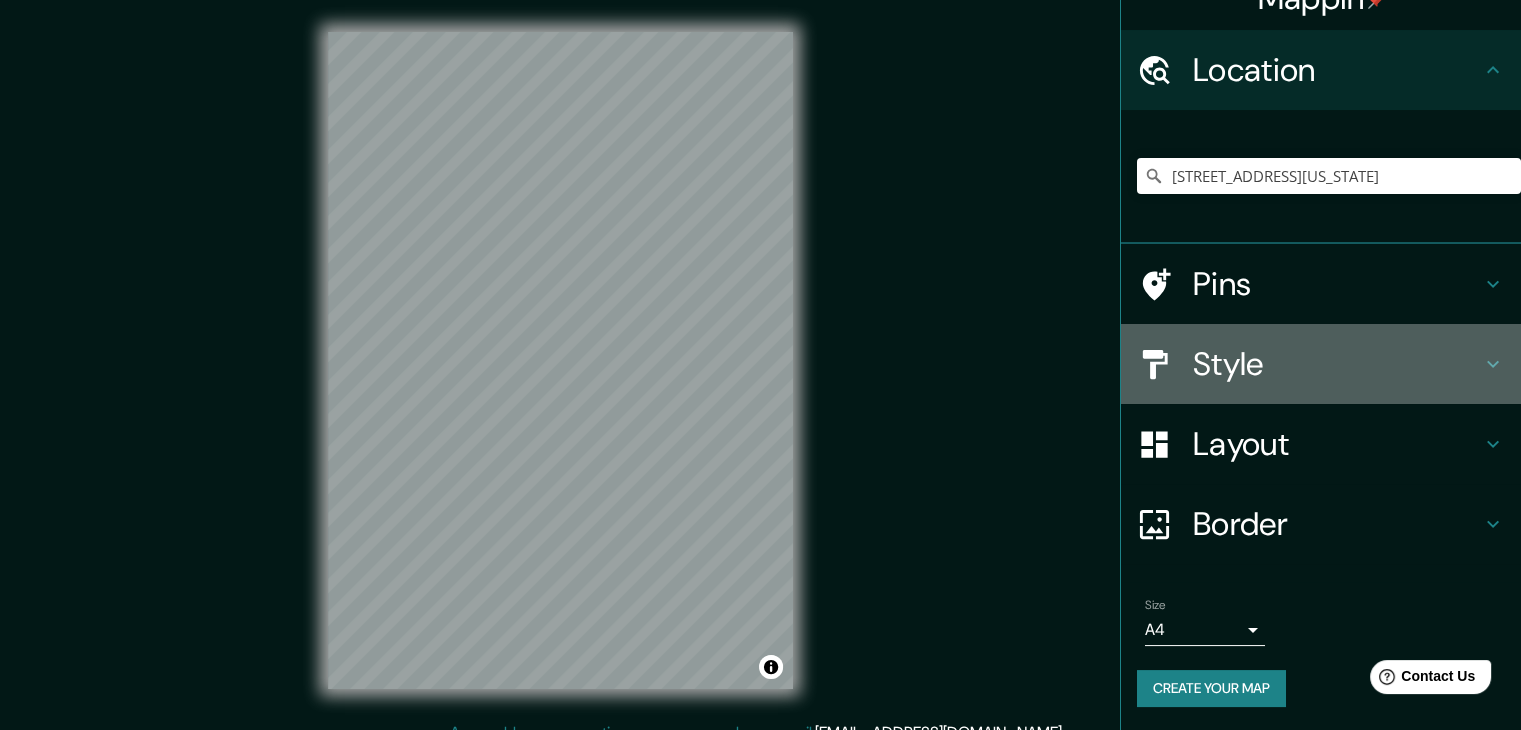 click on "Style" at bounding box center (1337, 364) 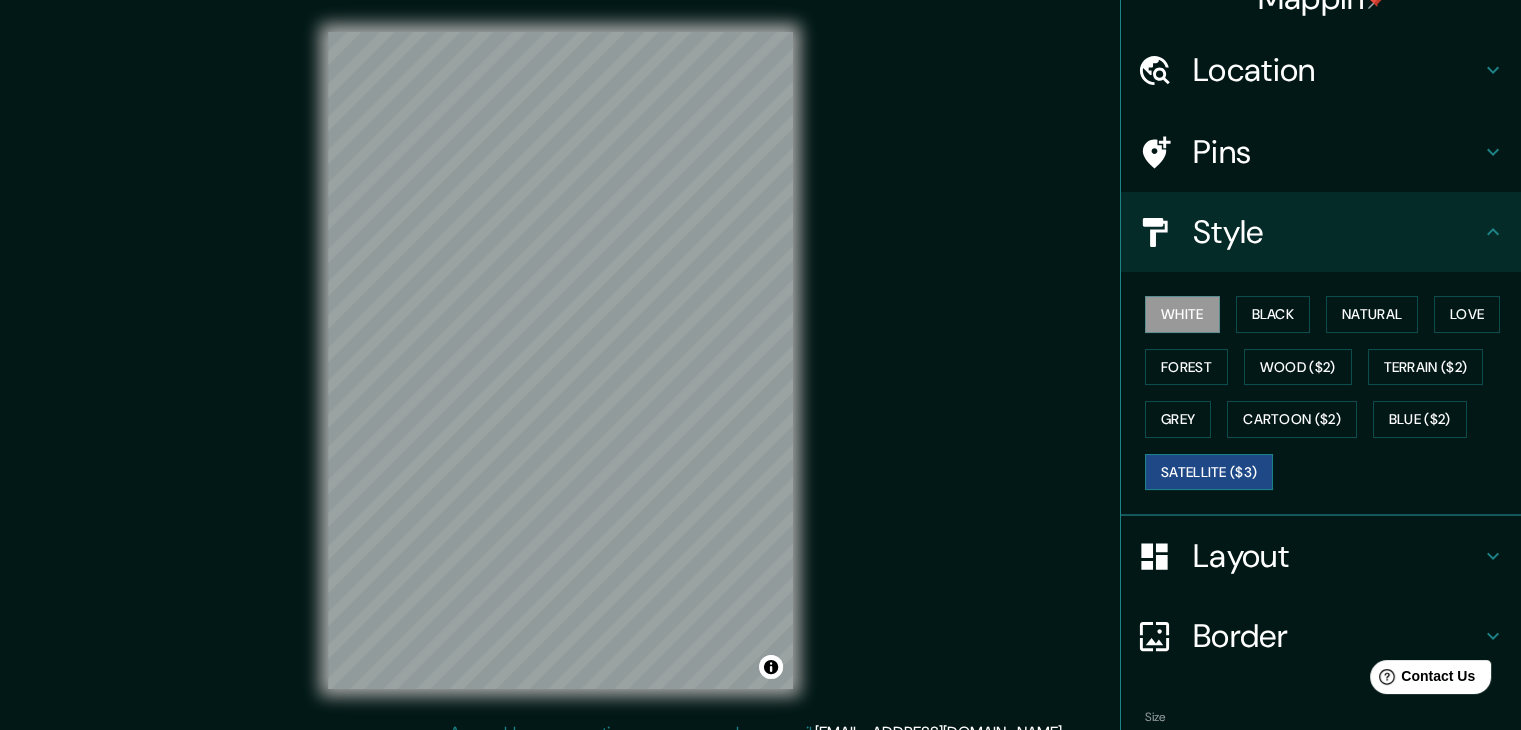click on "Satellite ($3)" at bounding box center [1209, 472] 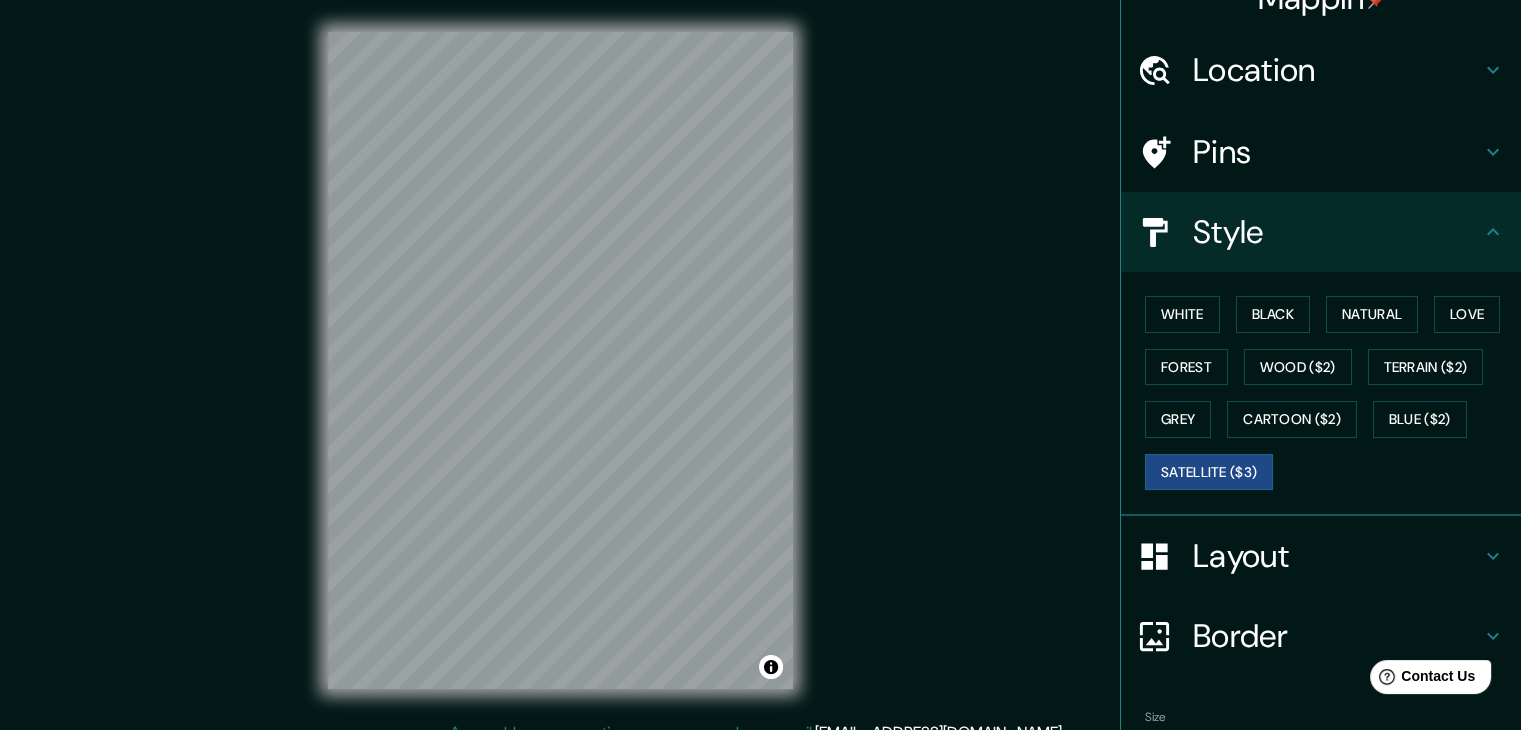 click on "Location" at bounding box center [1337, 70] 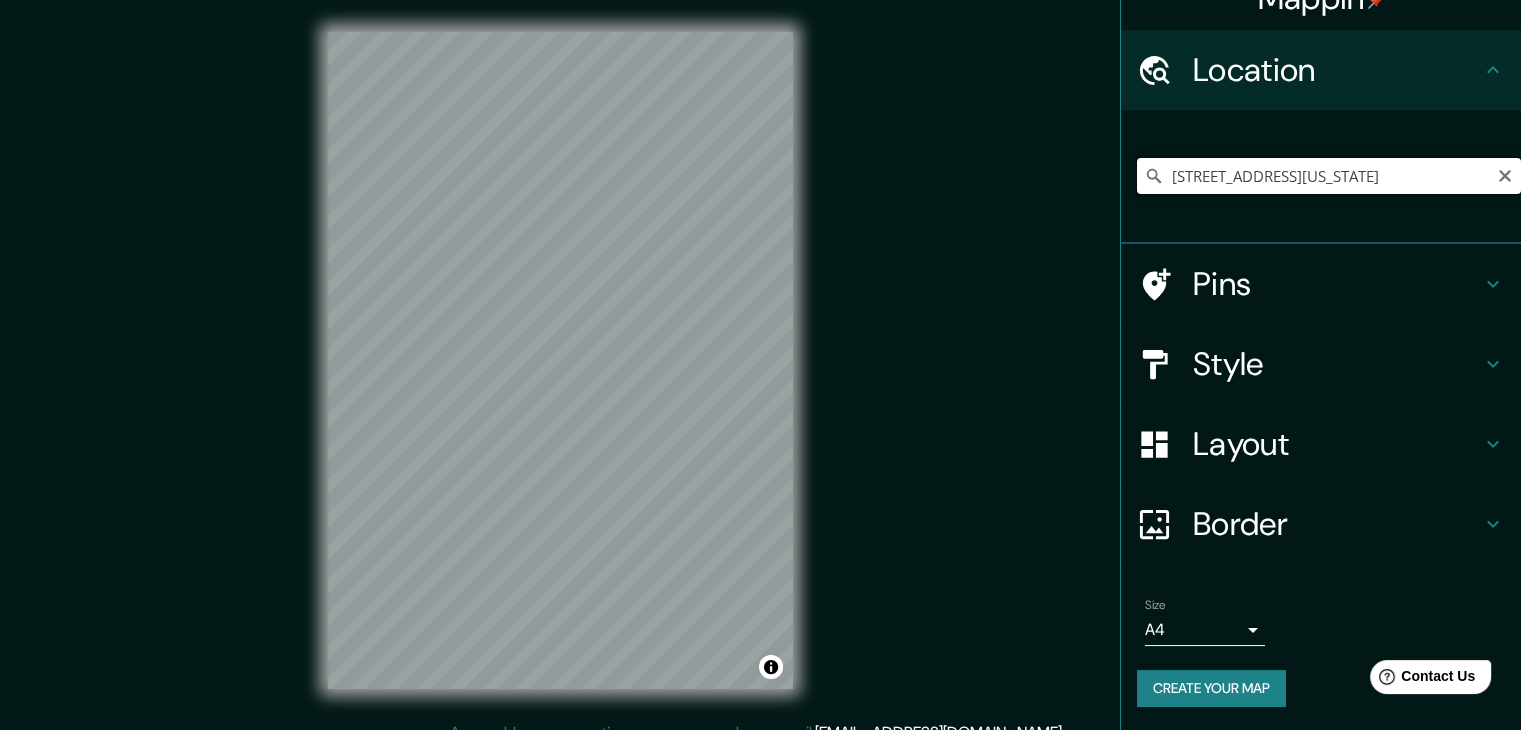 click on "2000 Trailside Way, Union City, California 94587, Estados Unidos" at bounding box center [1329, 176] 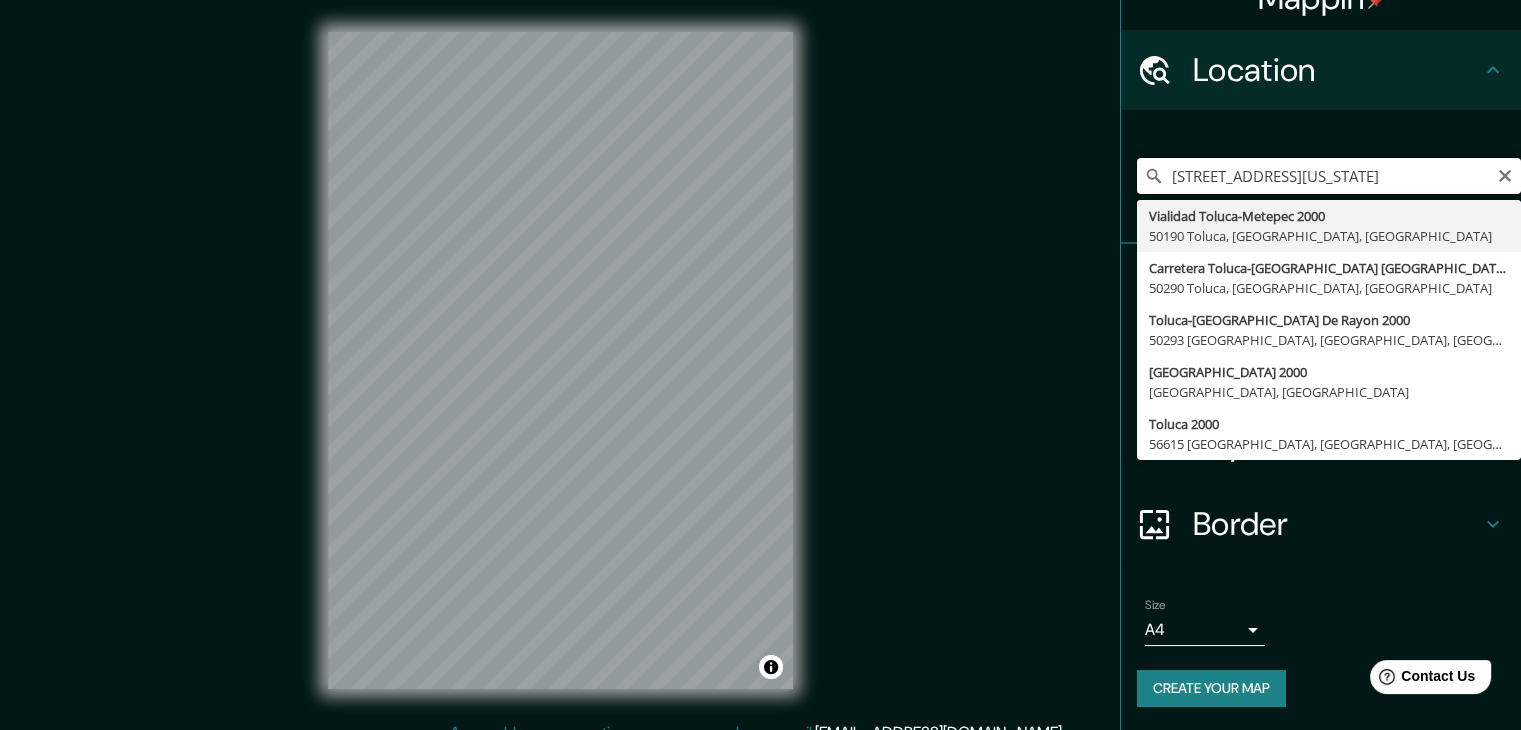 click on "2000 Trailside Way, Union City, California 94587, Estados Unidos" at bounding box center [1329, 176] 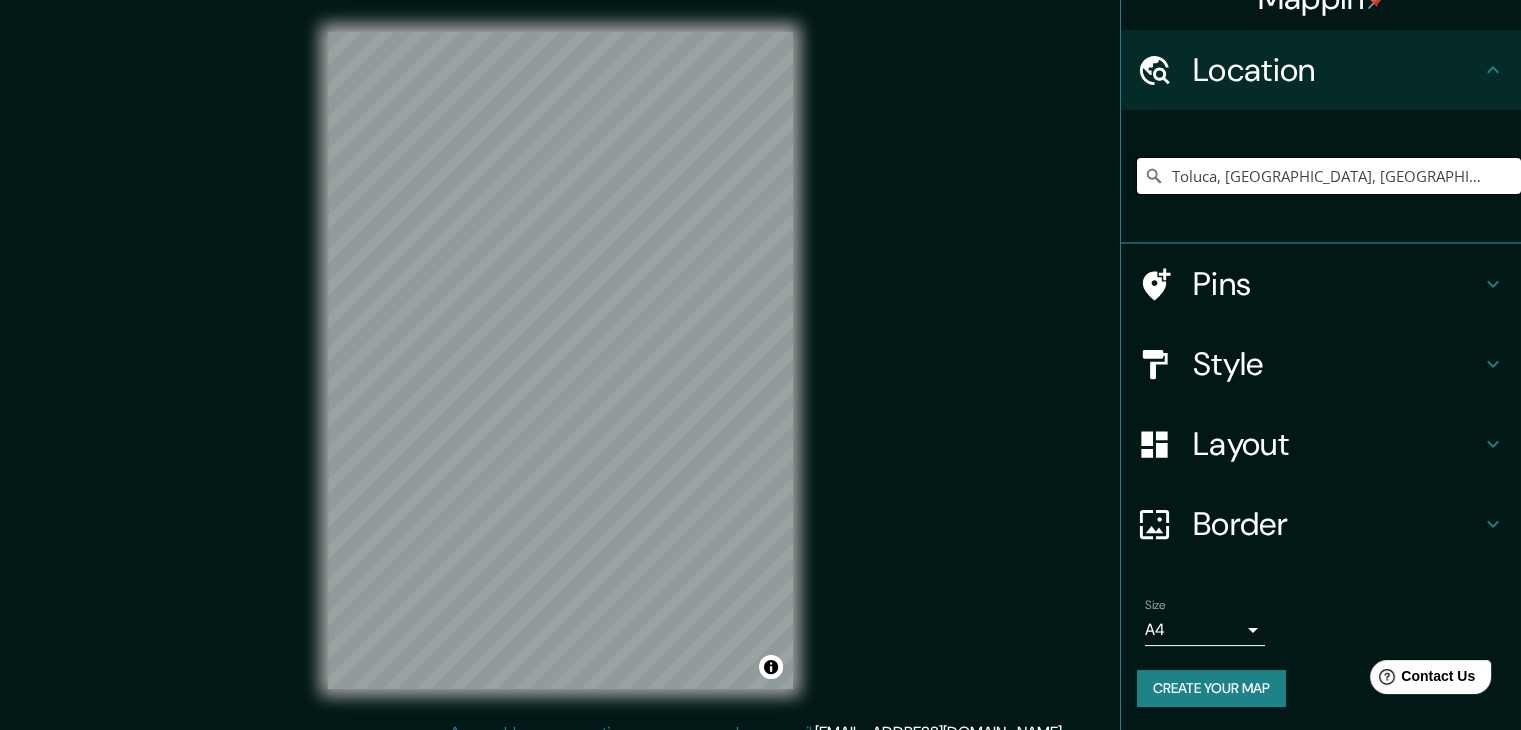 type on "Toluca, [GEOGRAPHIC_DATA], [GEOGRAPHIC_DATA]" 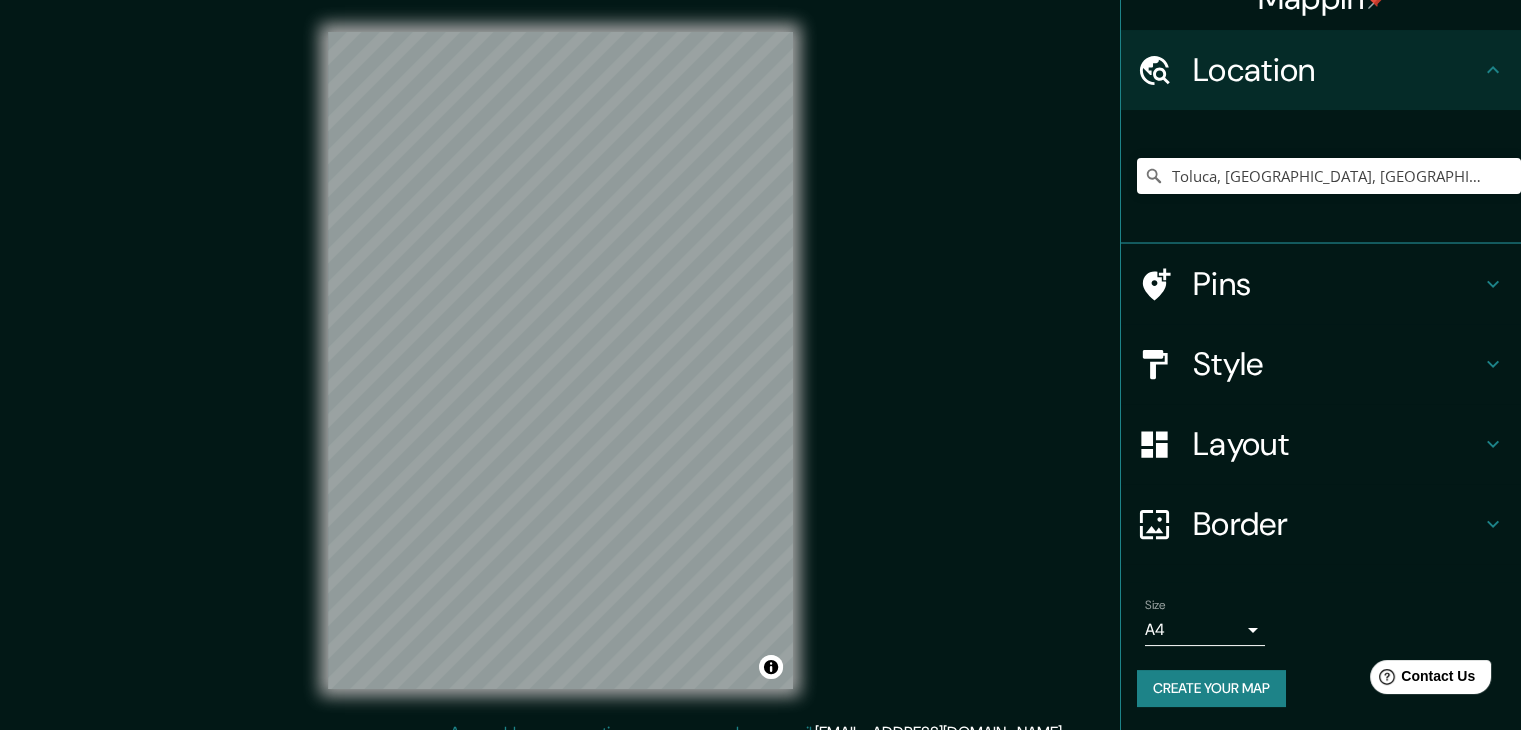 click on "Style" at bounding box center [1337, 364] 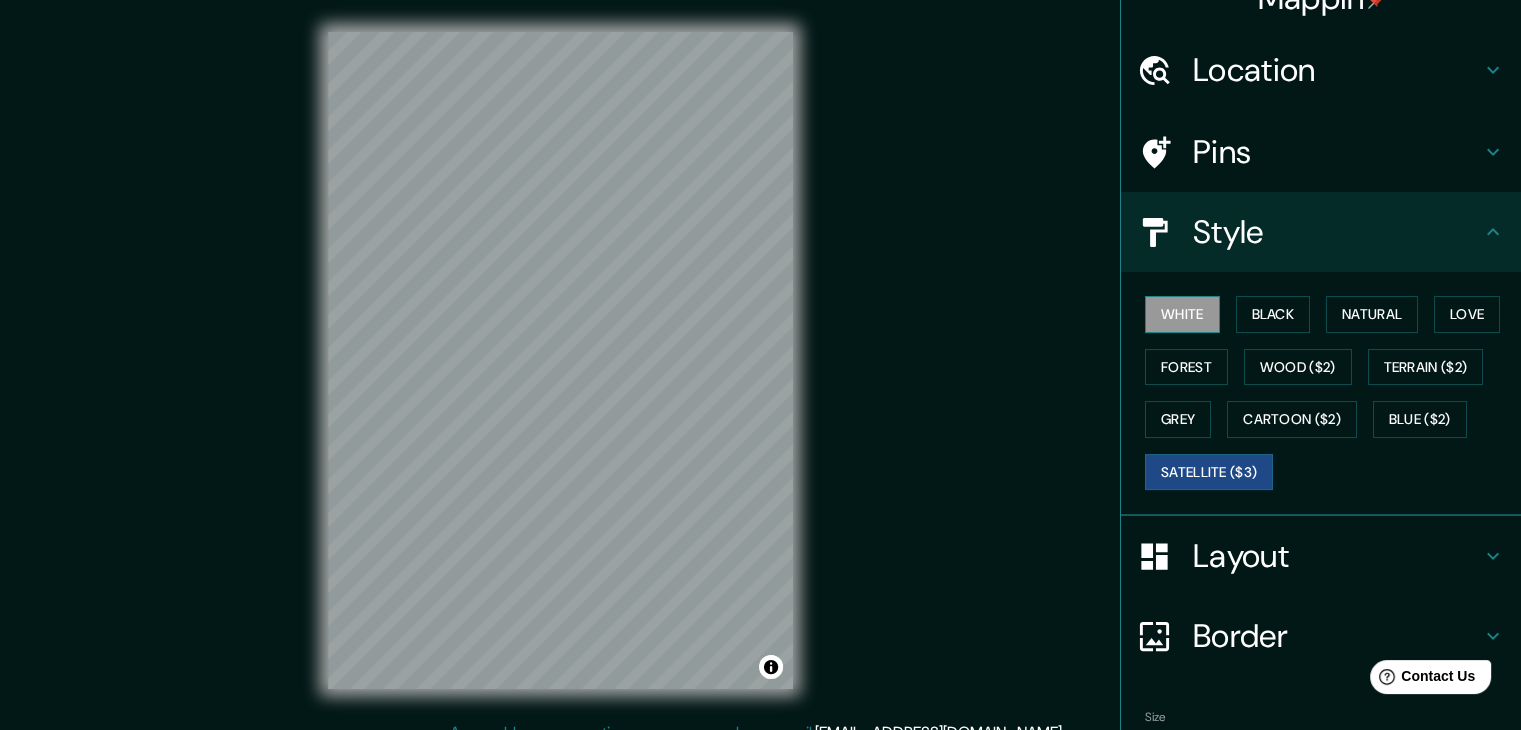 click on "White" at bounding box center [1182, 314] 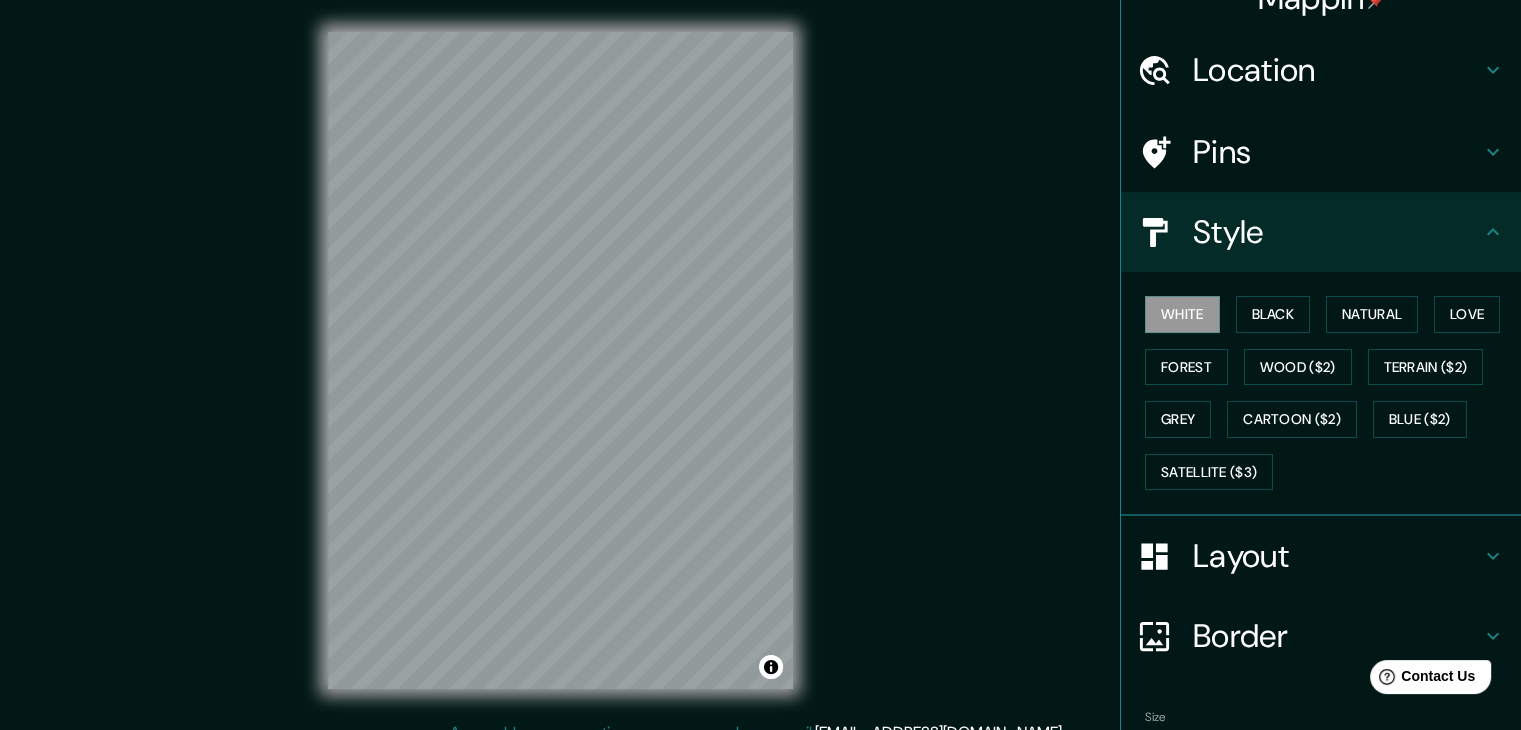 type 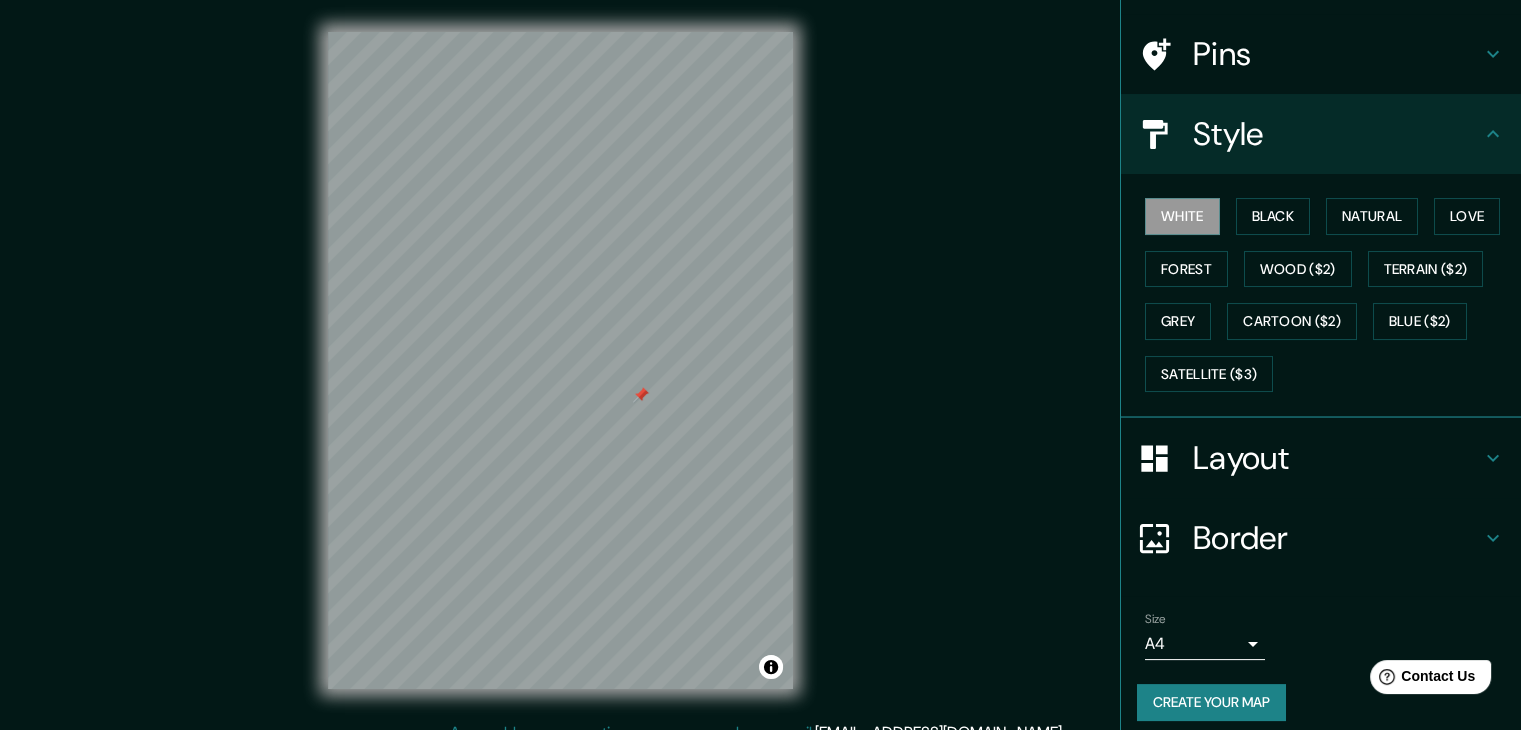 scroll, scrollTop: 144, scrollLeft: 0, axis: vertical 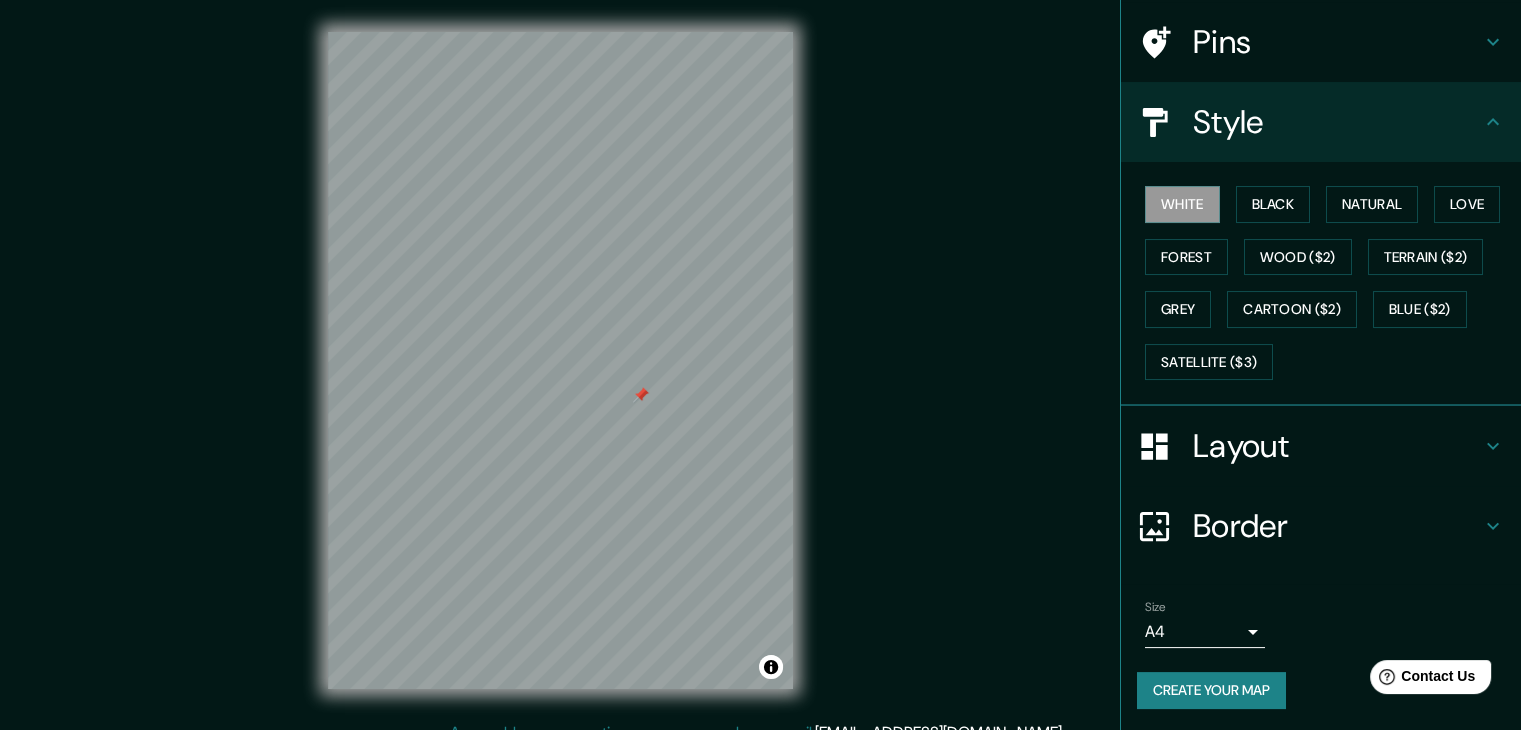 click on "Border" at bounding box center [1337, 526] 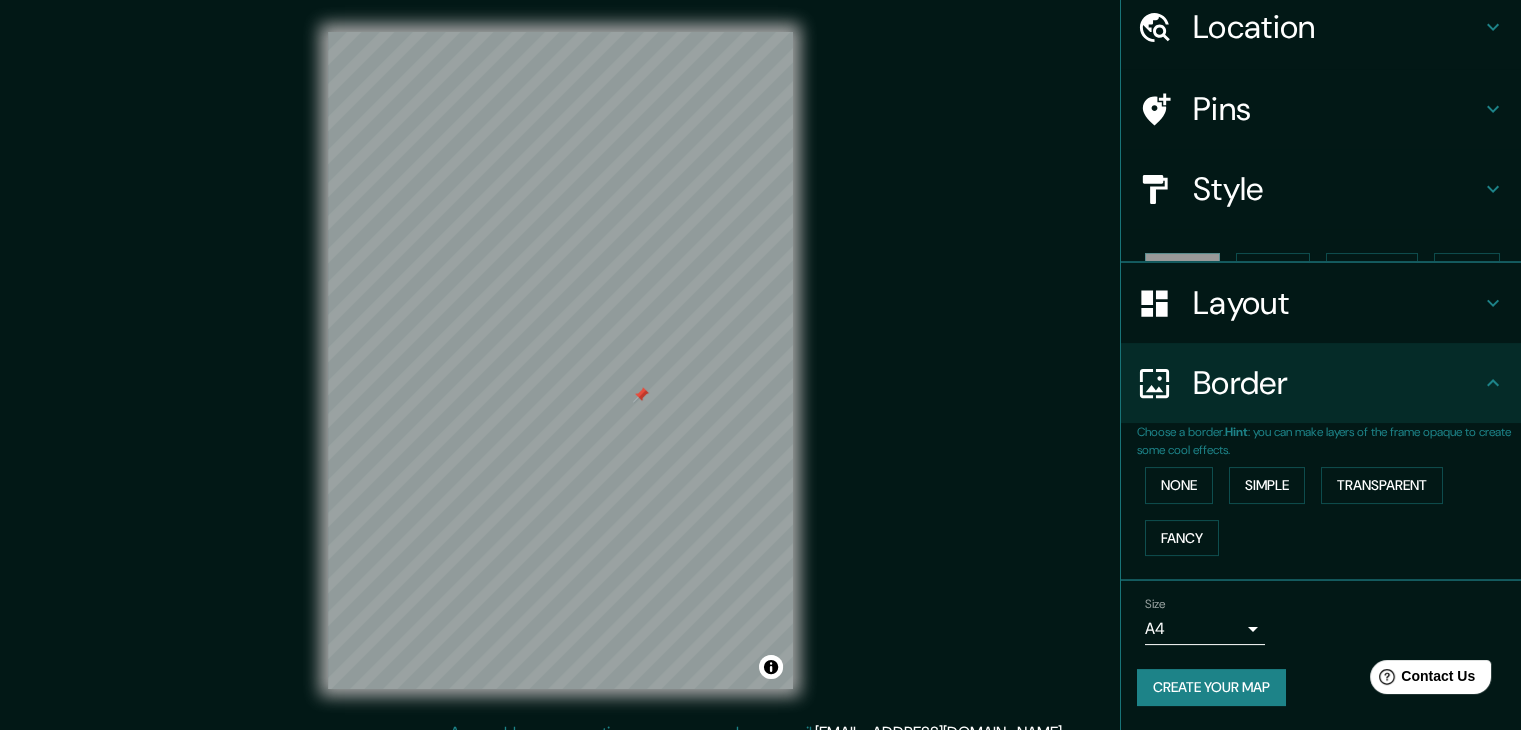 scroll, scrollTop: 42, scrollLeft: 0, axis: vertical 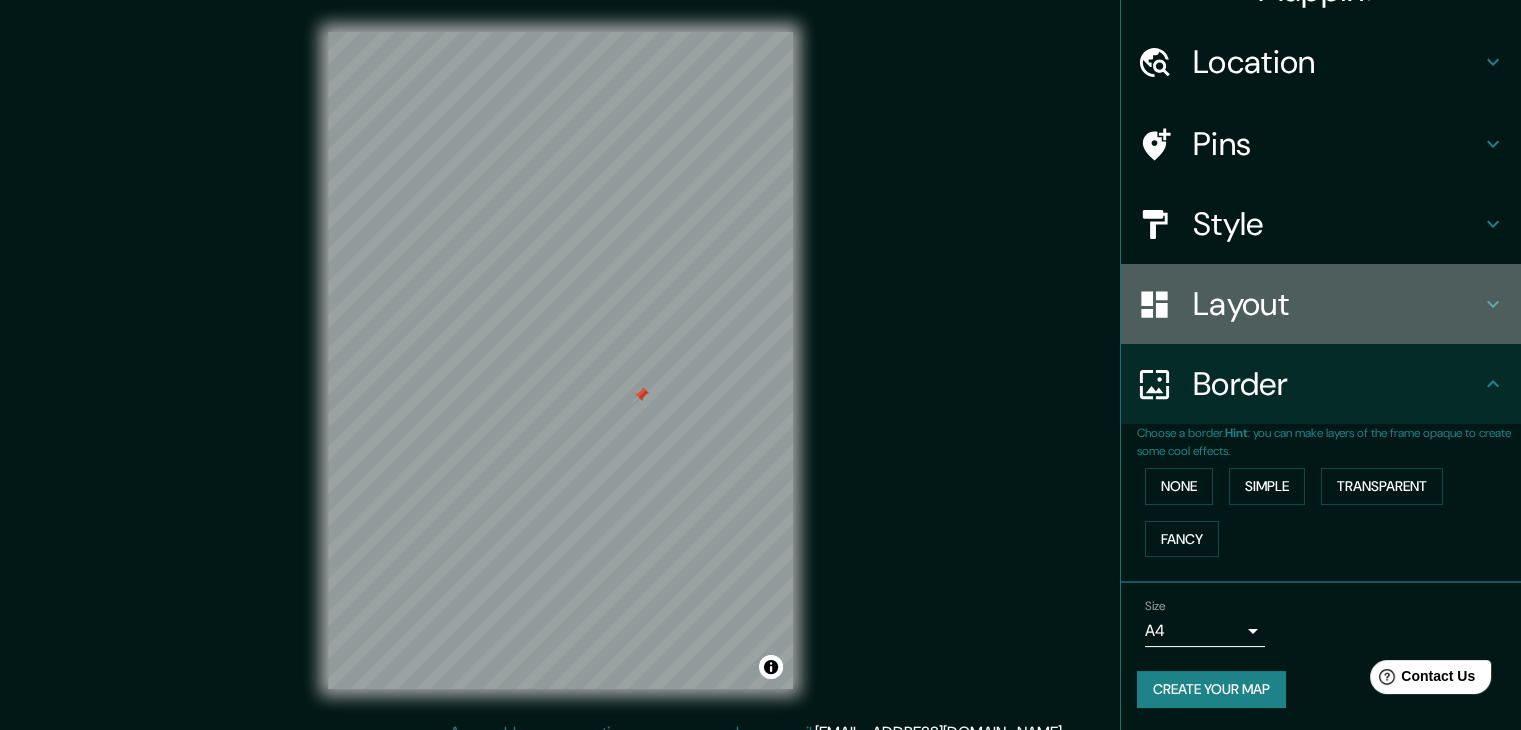 click on "Layout" at bounding box center [1337, 304] 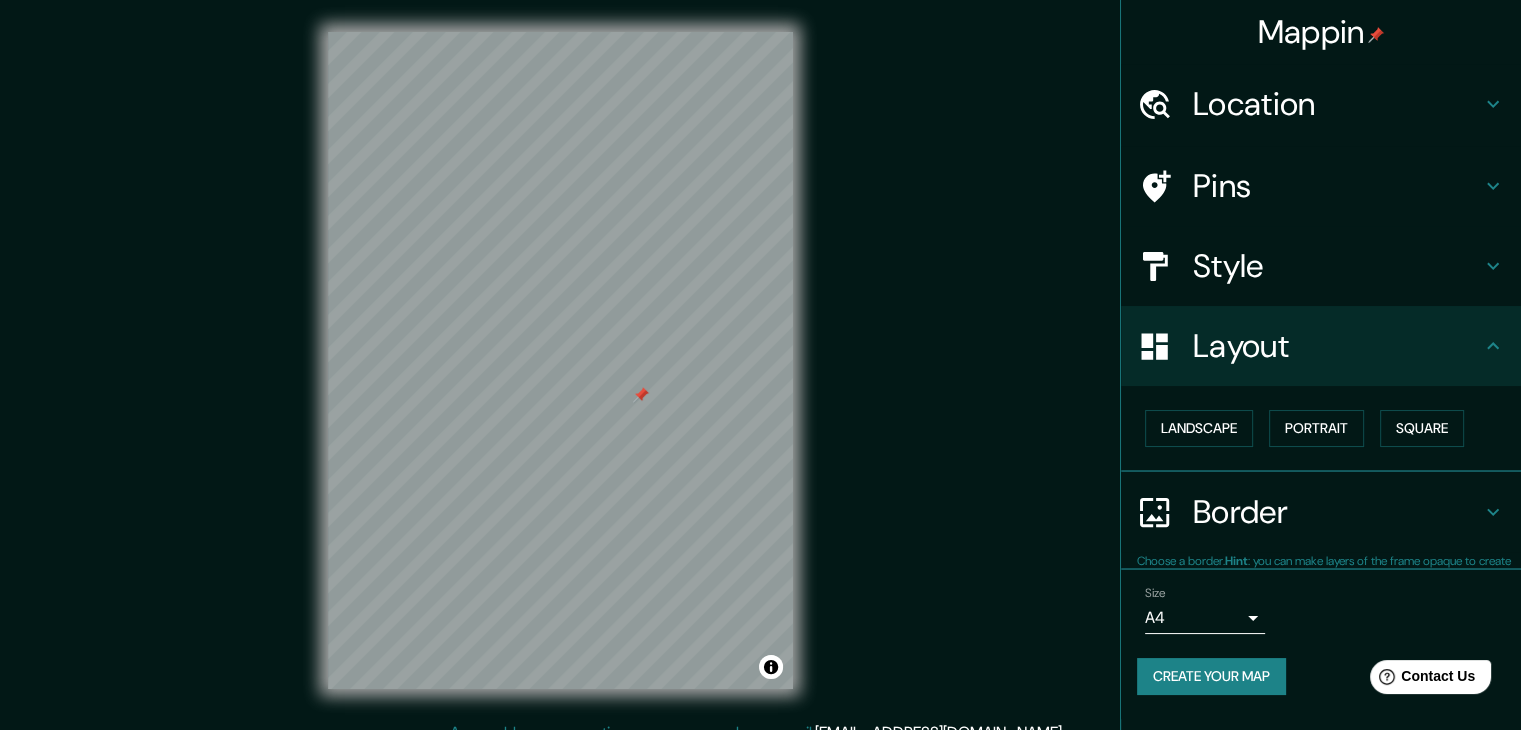 scroll, scrollTop: 0, scrollLeft: 0, axis: both 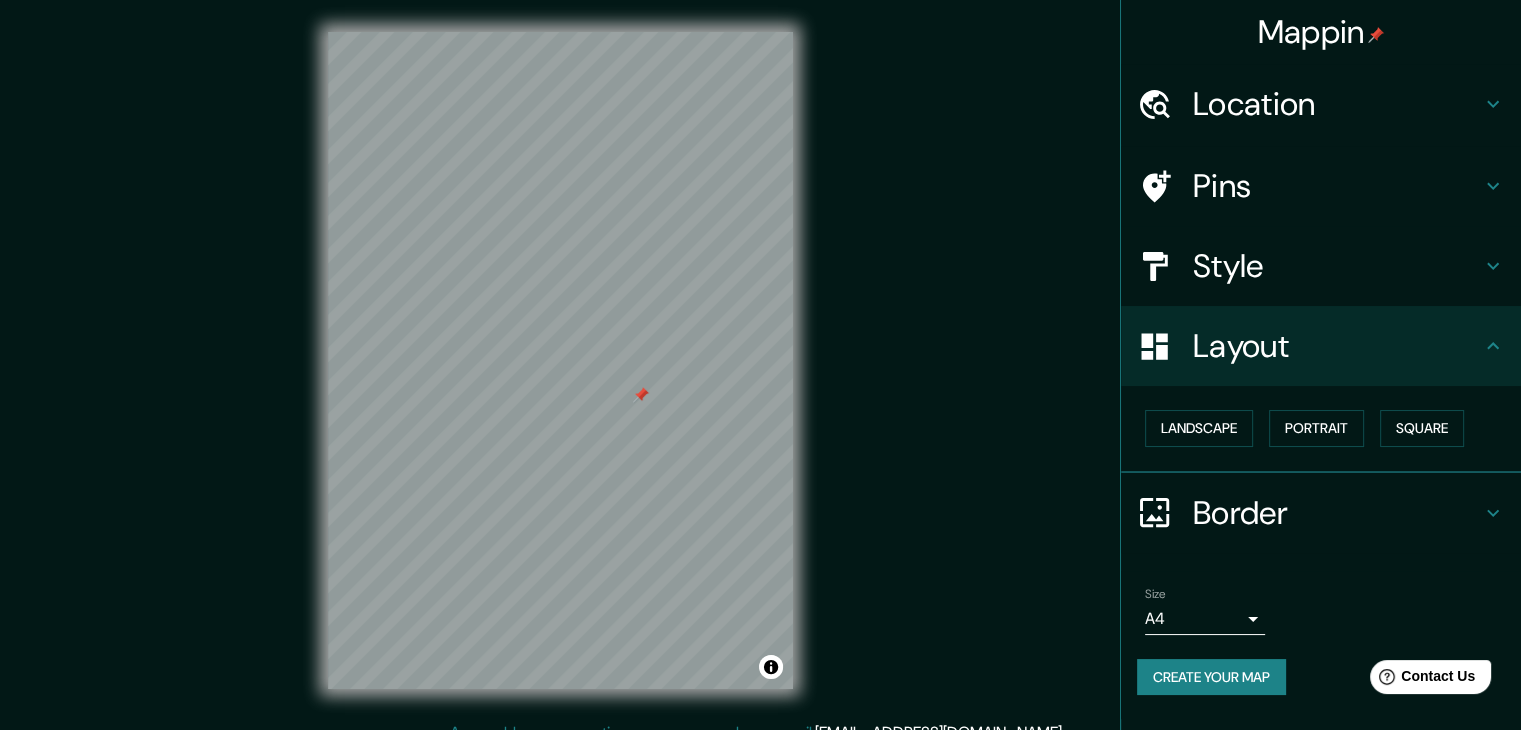 click on "Pins" at bounding box center (1337, 186) 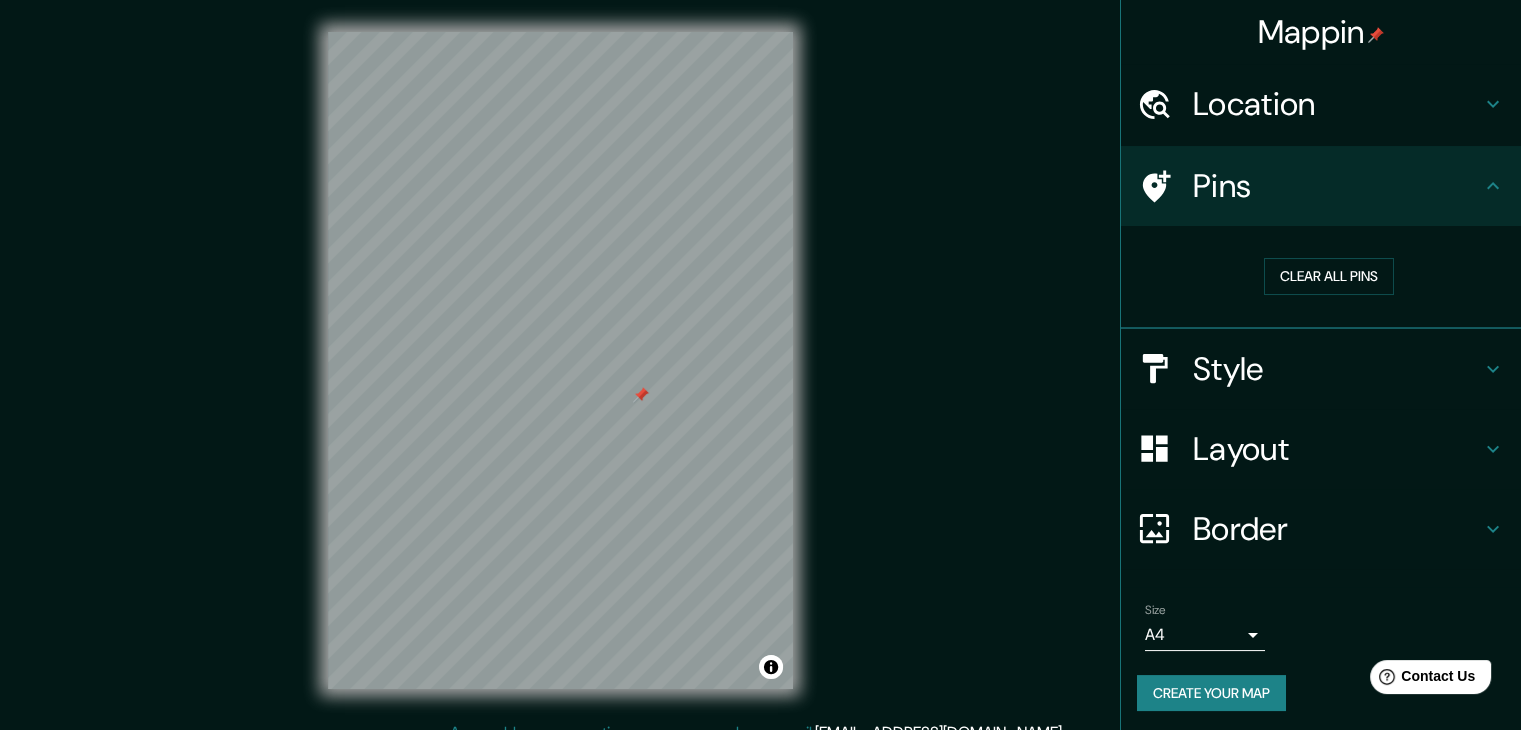 click on "Style" at bounding box center (1321, 369) 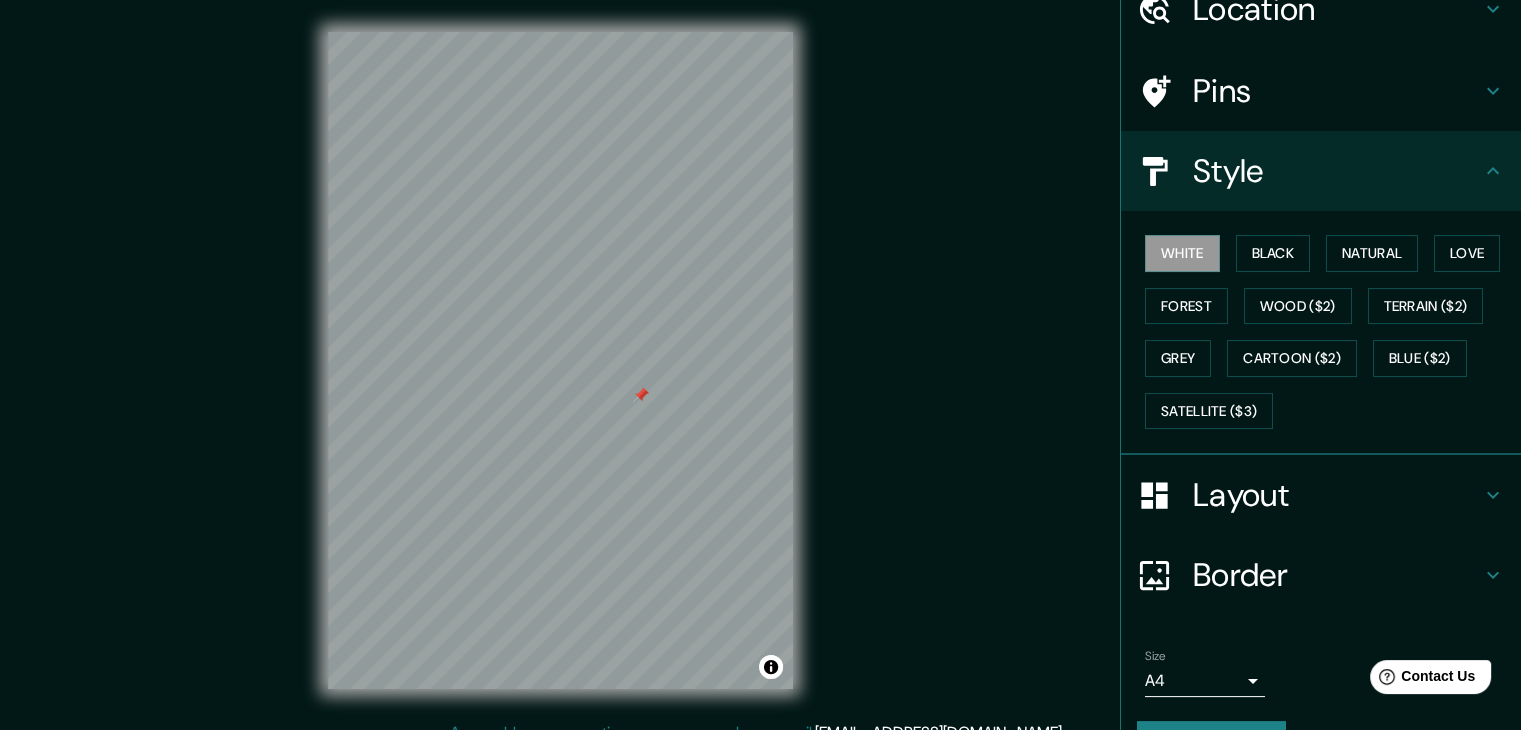 scroll, scrollTop: 100, scrollLeft: 0, axis: vertical 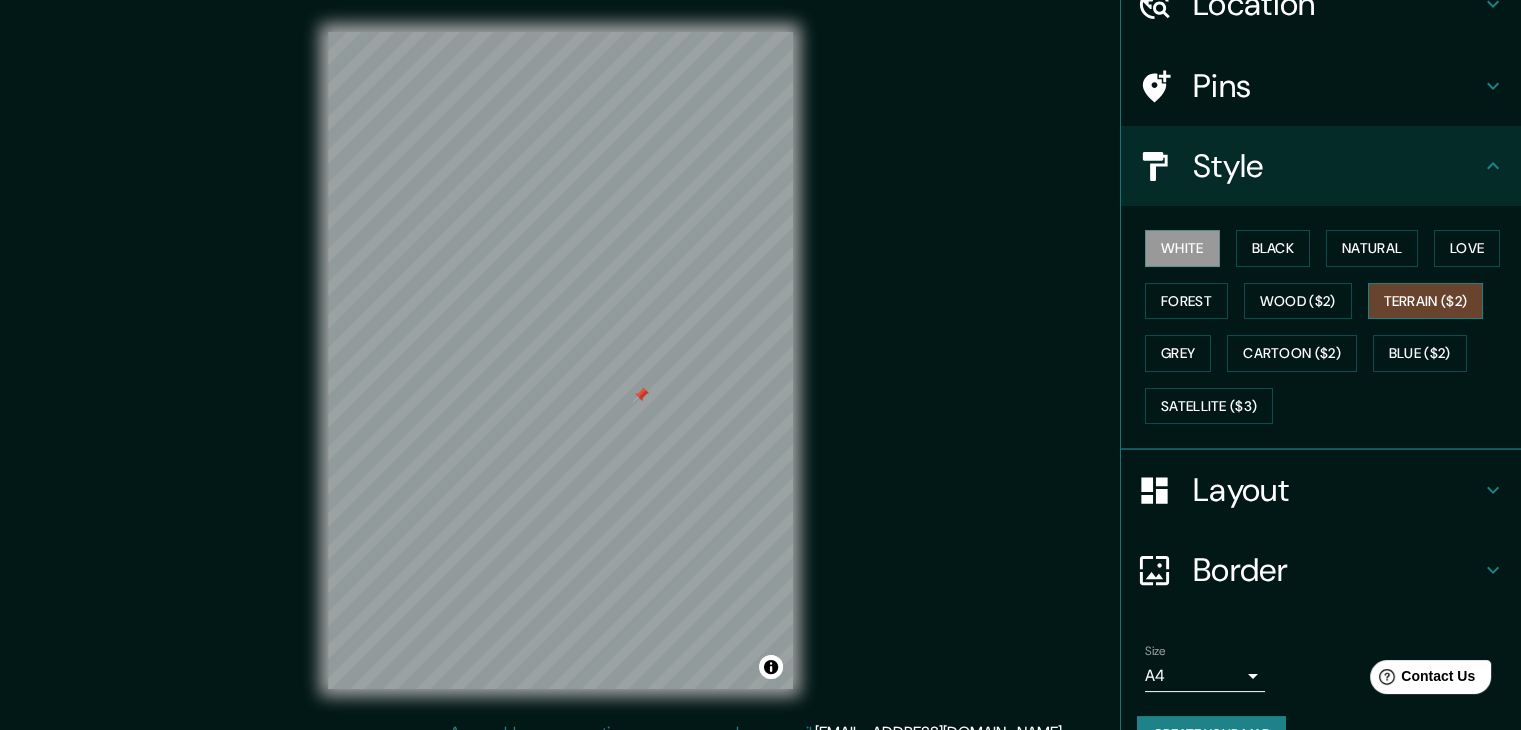 click on "Terrain ($2)" at bounding box center (1426, 301) 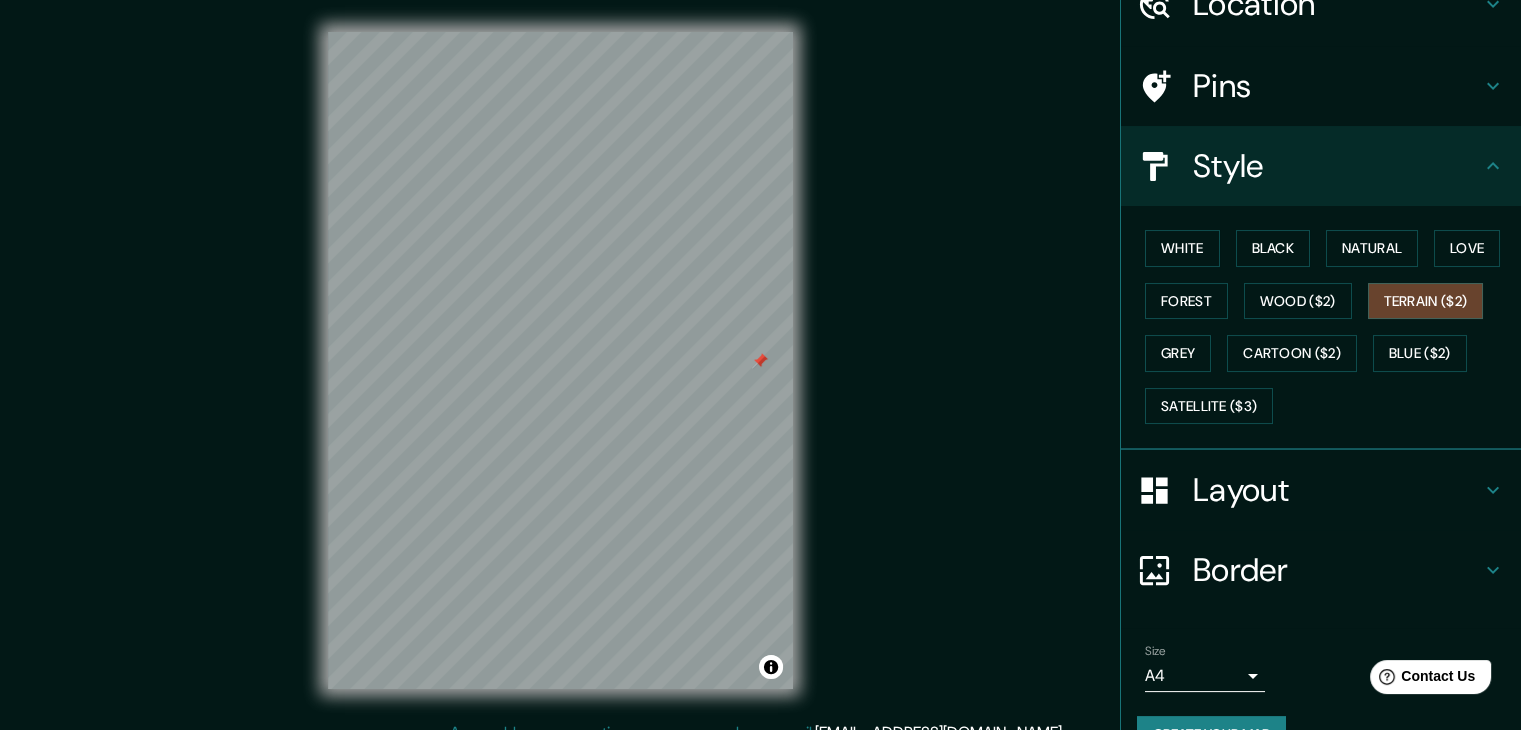 click on "Pins" at bounding box center [1337, 86] 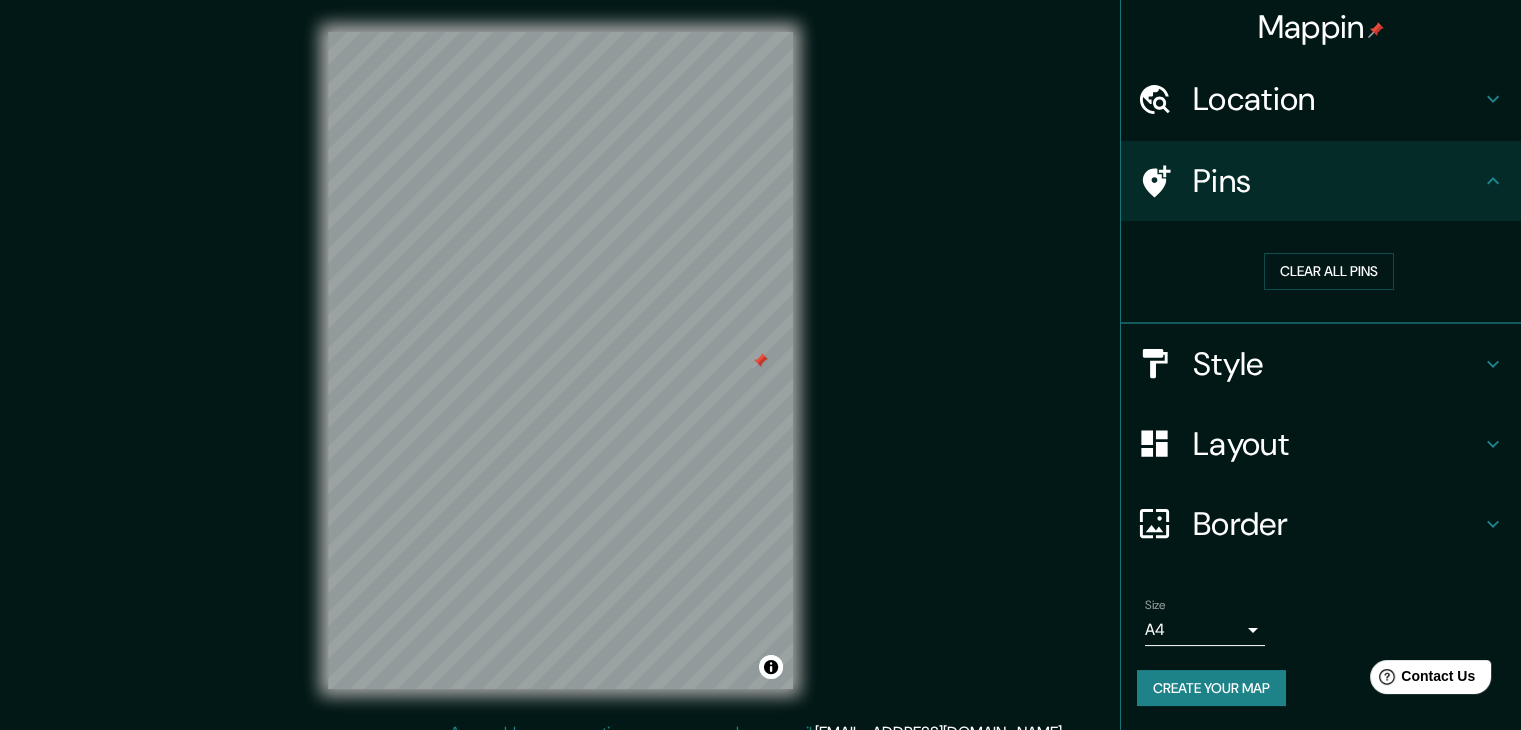 scroll, scrollTop: 4, scrollLeft: 0, axis: vertical 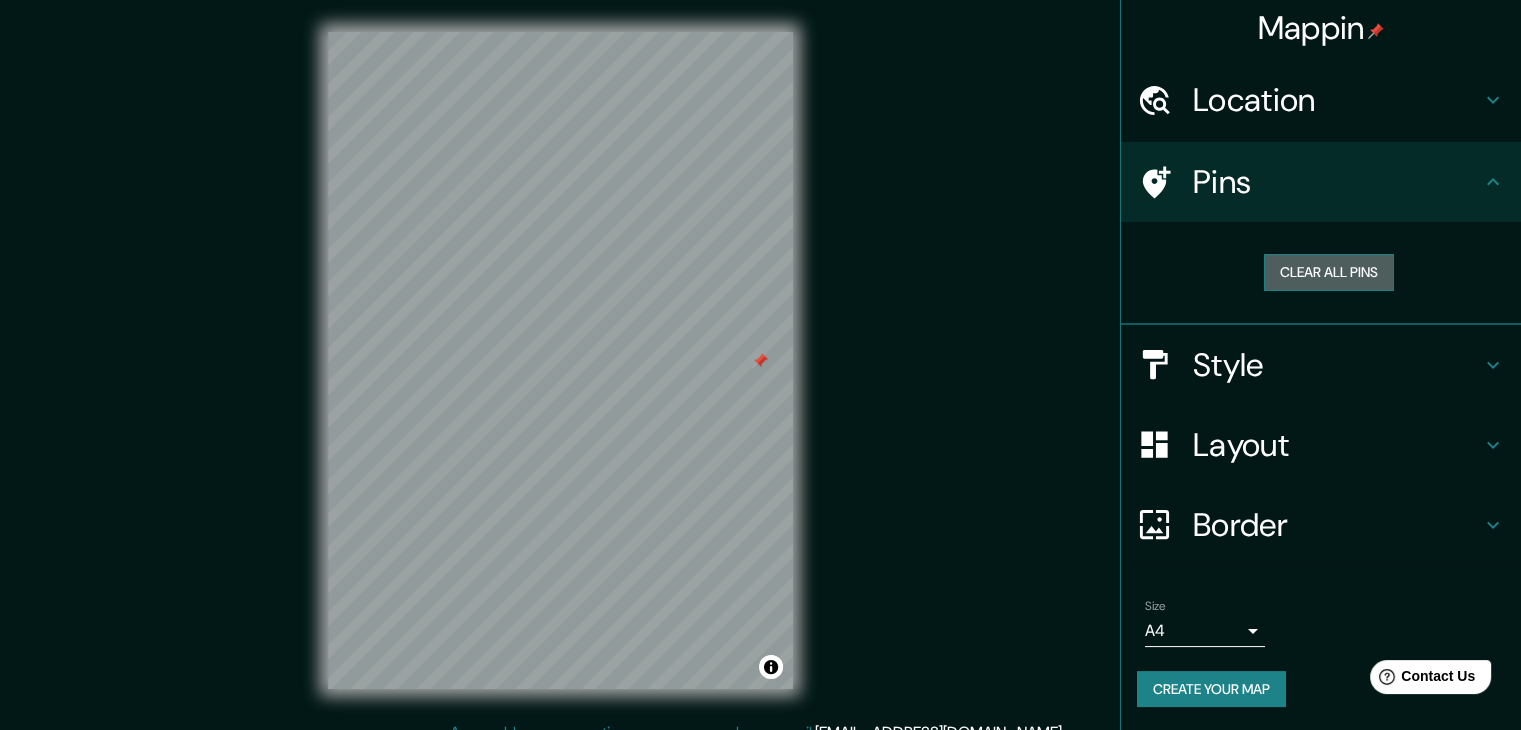click on "Clear all pins" at bounding box center [1329, 272] 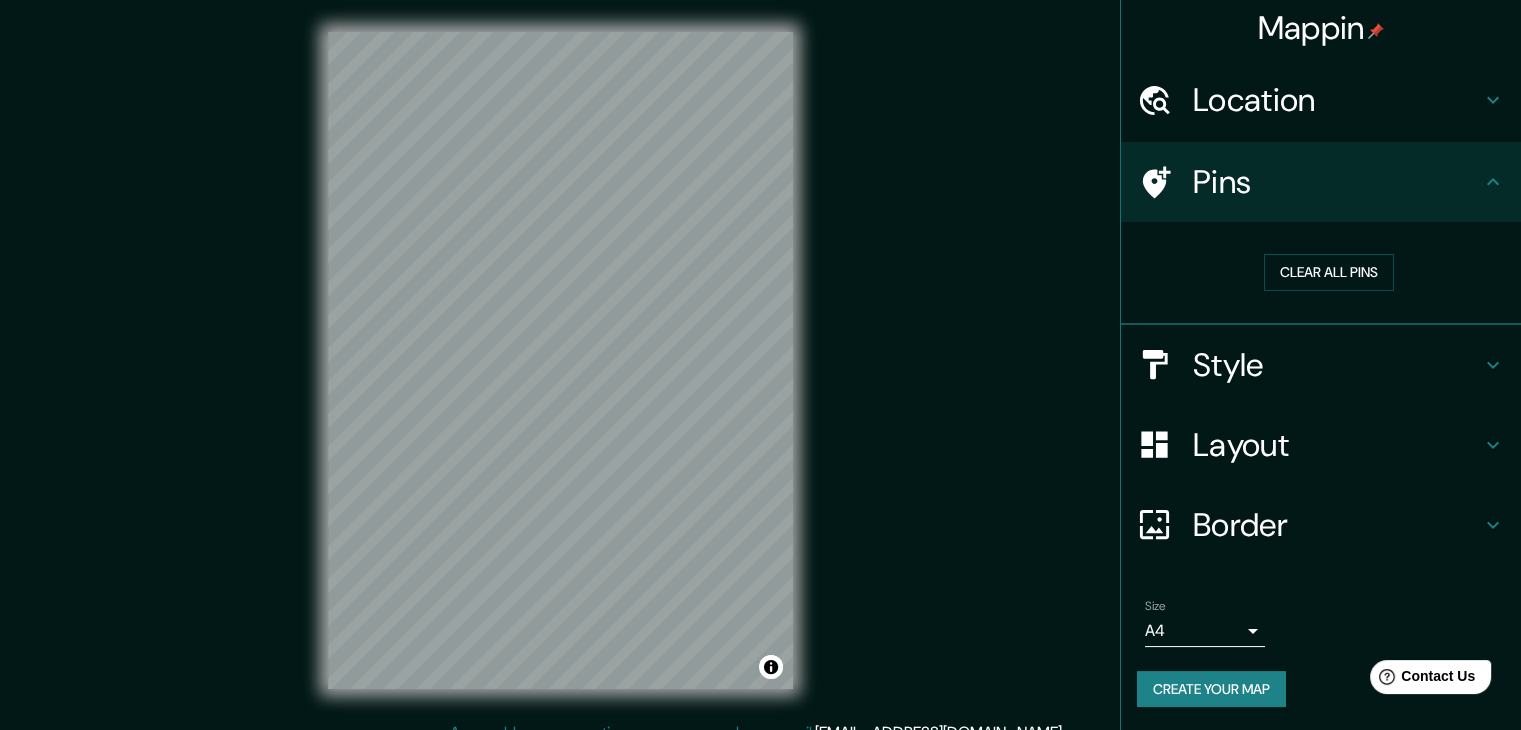 scroll, scrollTop: 4, scrollLeft: 0, axis: vertical 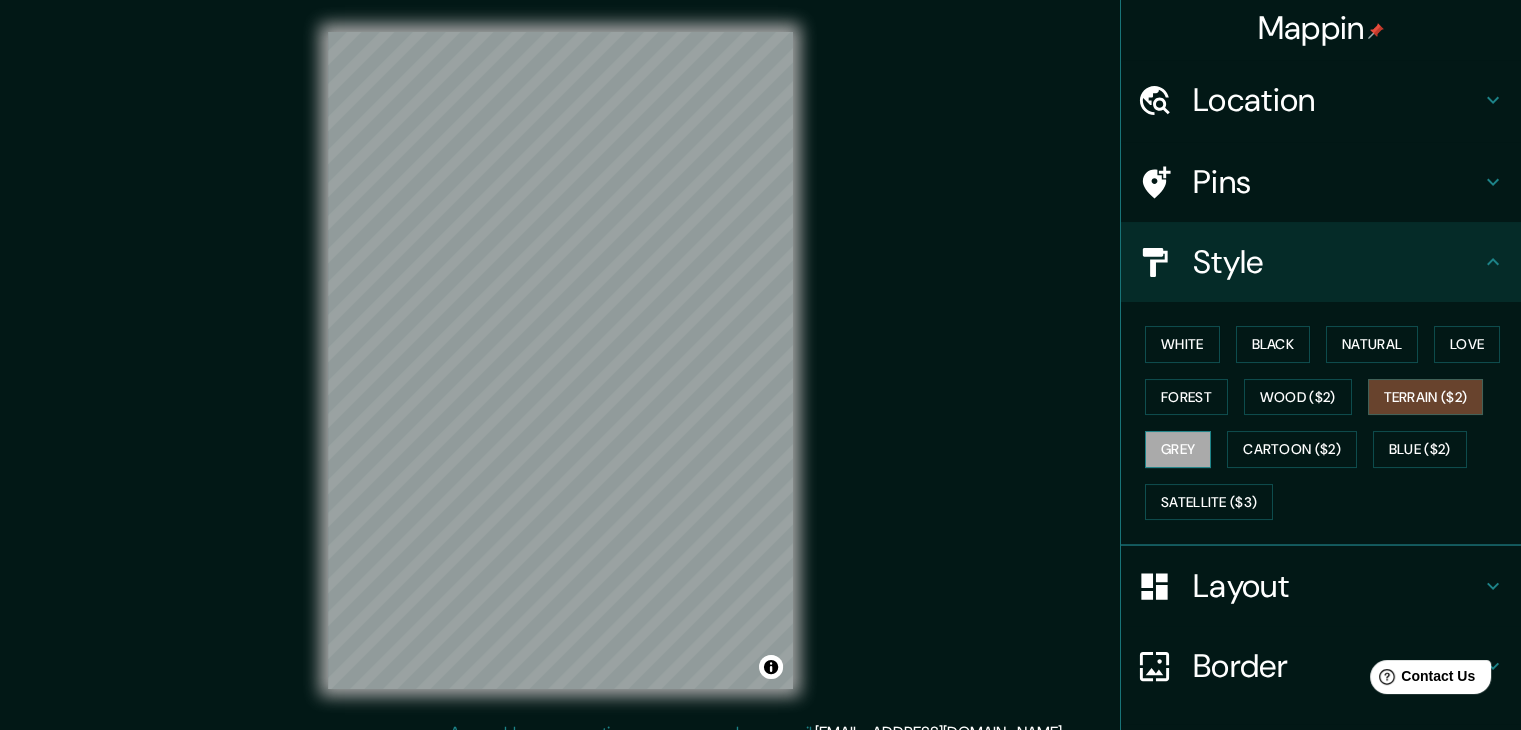 click on "Grey" at bounding box center [1178, 449] 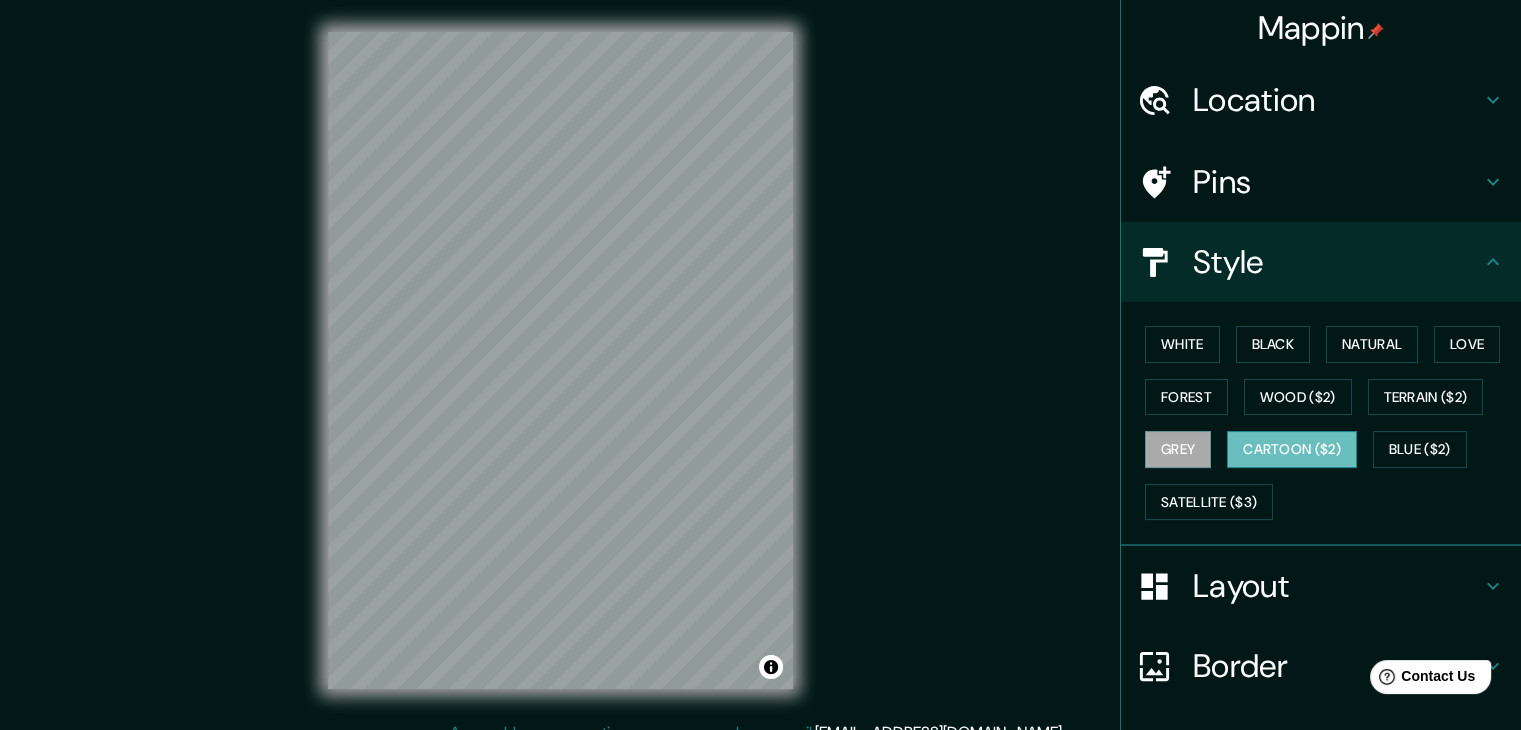 click on "Cartoon ($2)" at bounding box center (1292, 449) 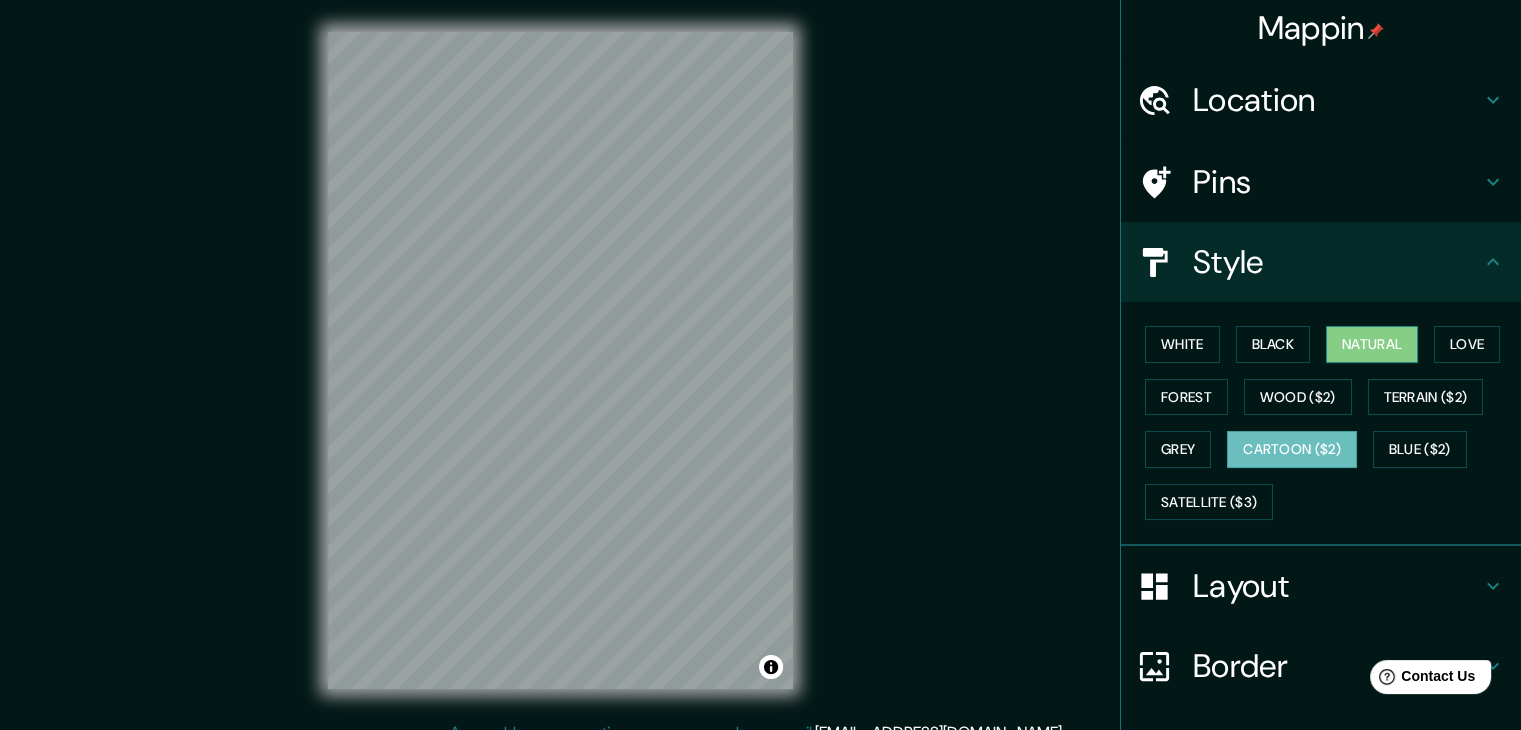 click on "Natural" at bounding box center [1372, 344] 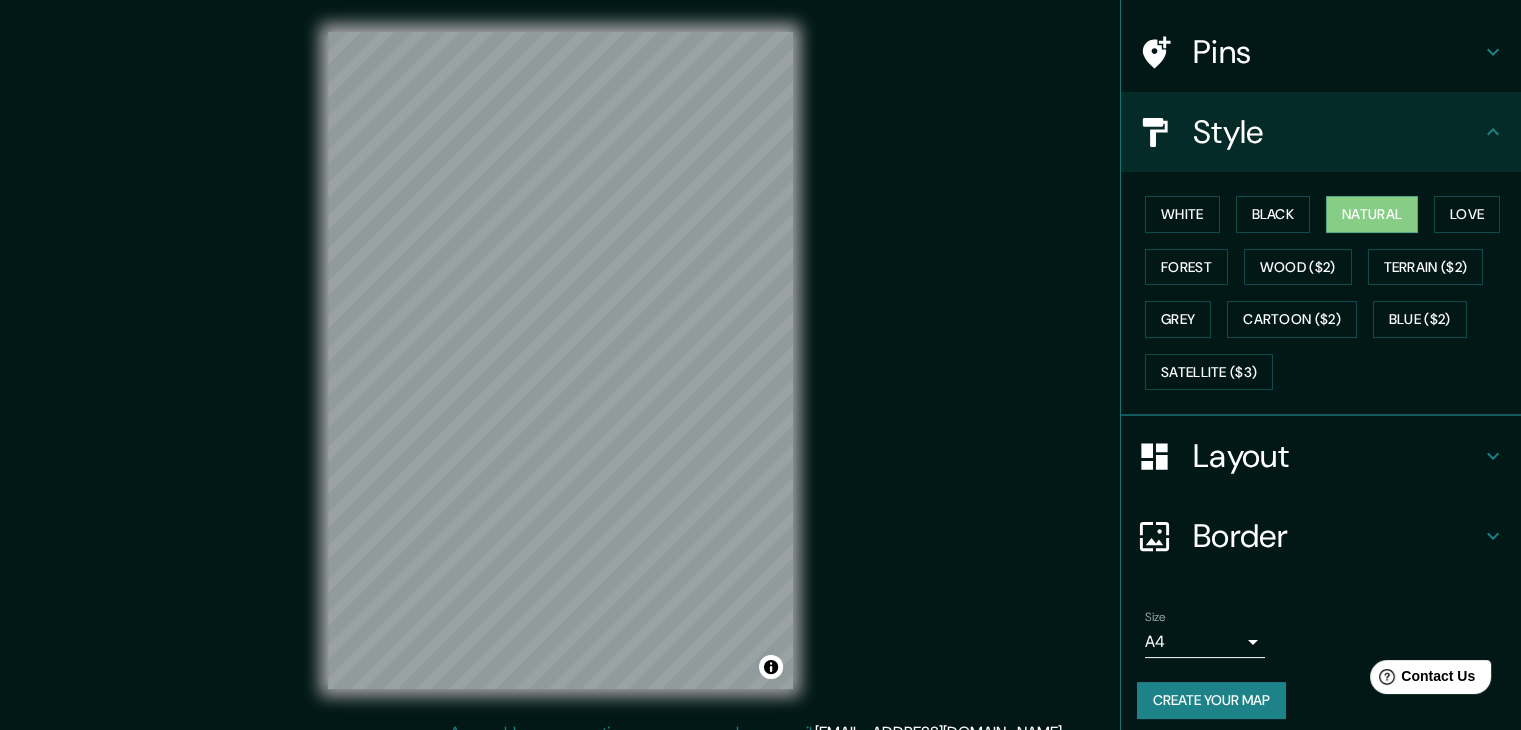 scroll, scrollTop: 144, scrollLeft: 0, axis: vertical 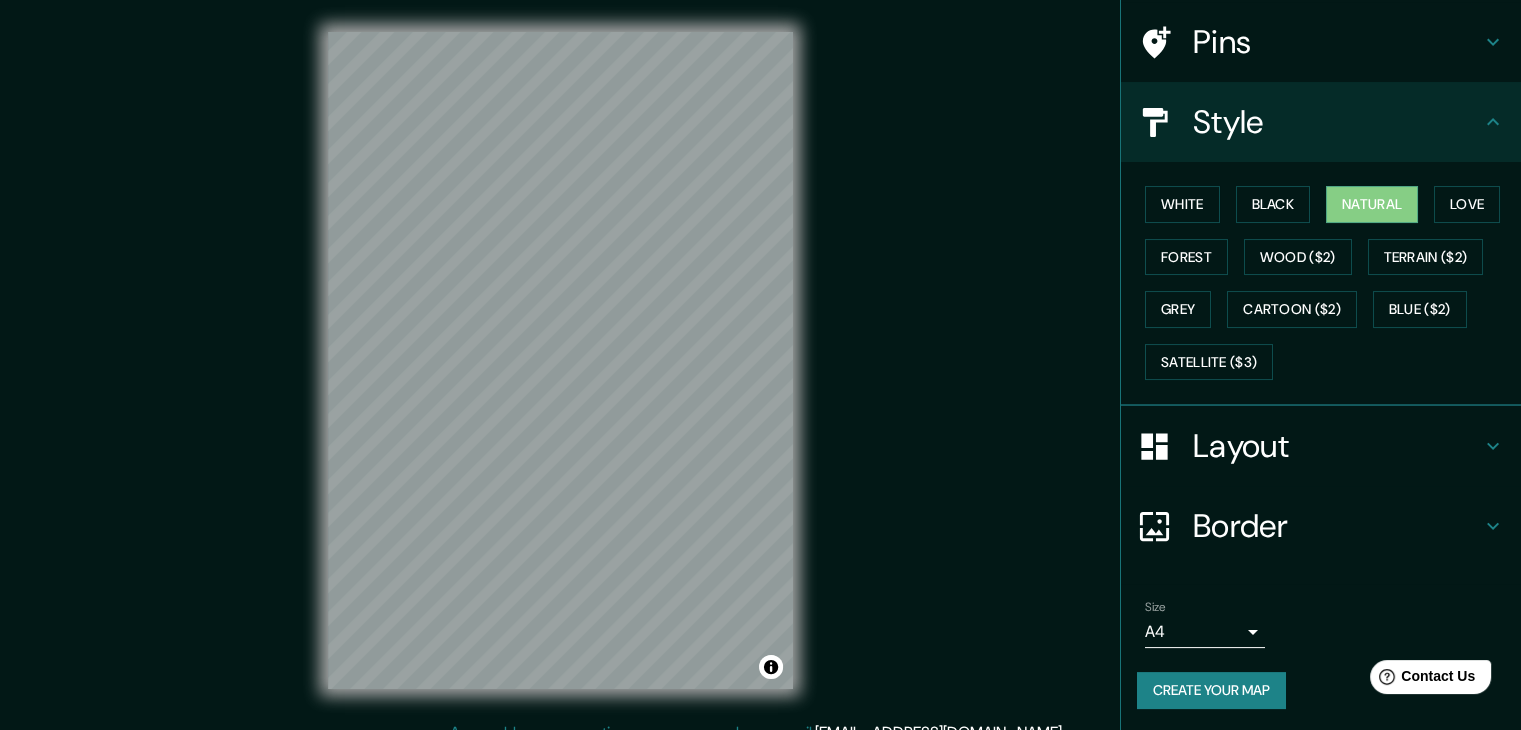 click on "Create your map" at bounding box center [1211, 690] 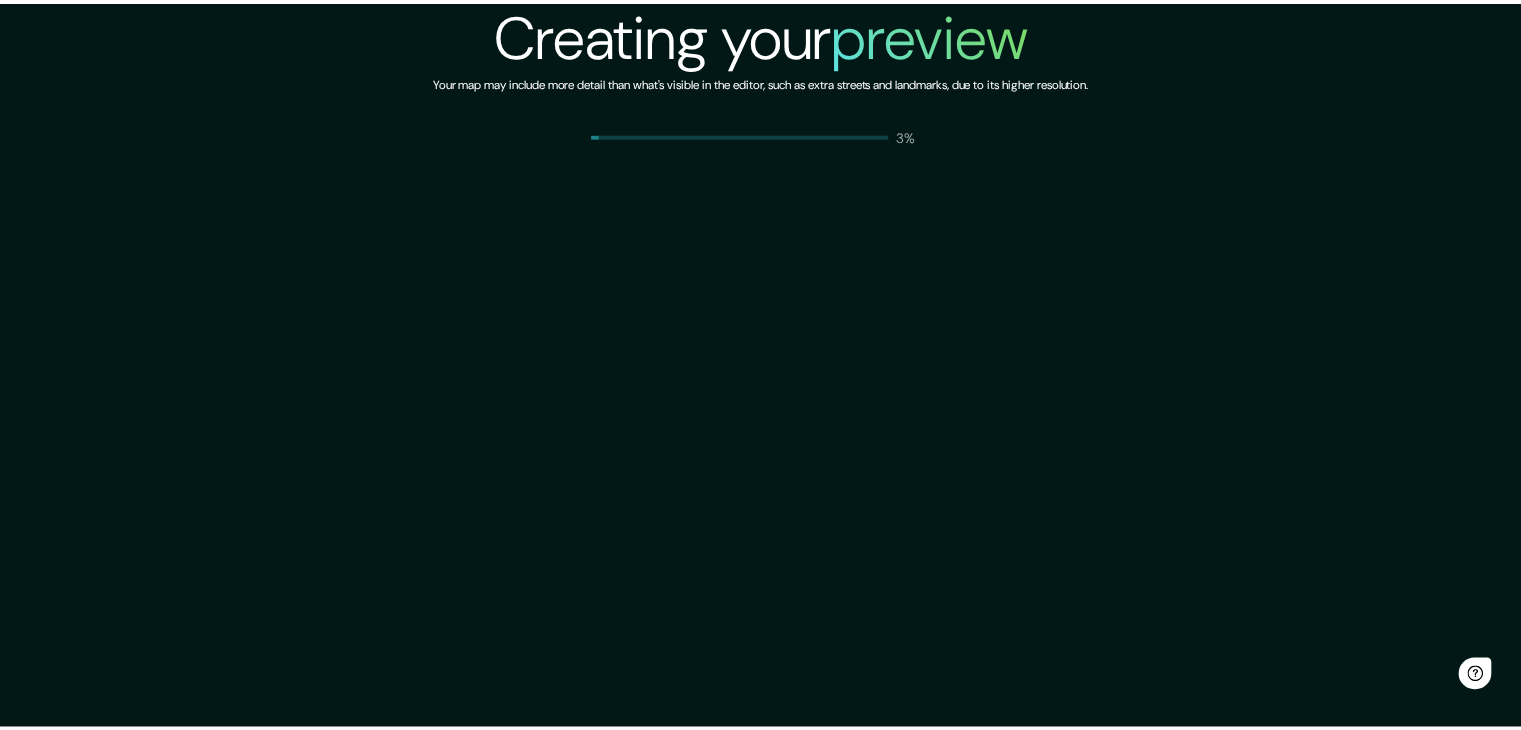 scroll, scrollTop: 0, scrollLeft: 0, axis: both 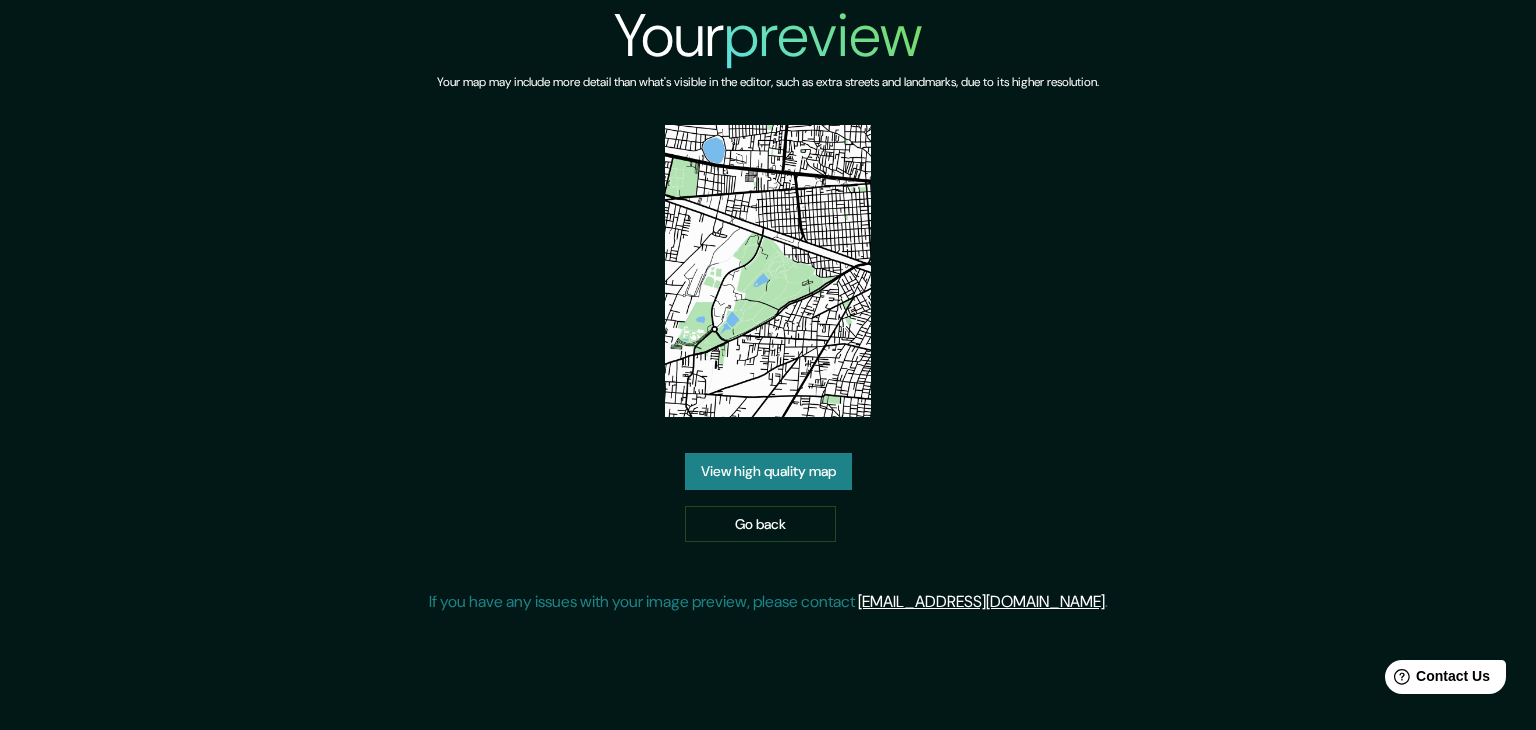 click on "View high quality map" at bounding box center (768, 471) 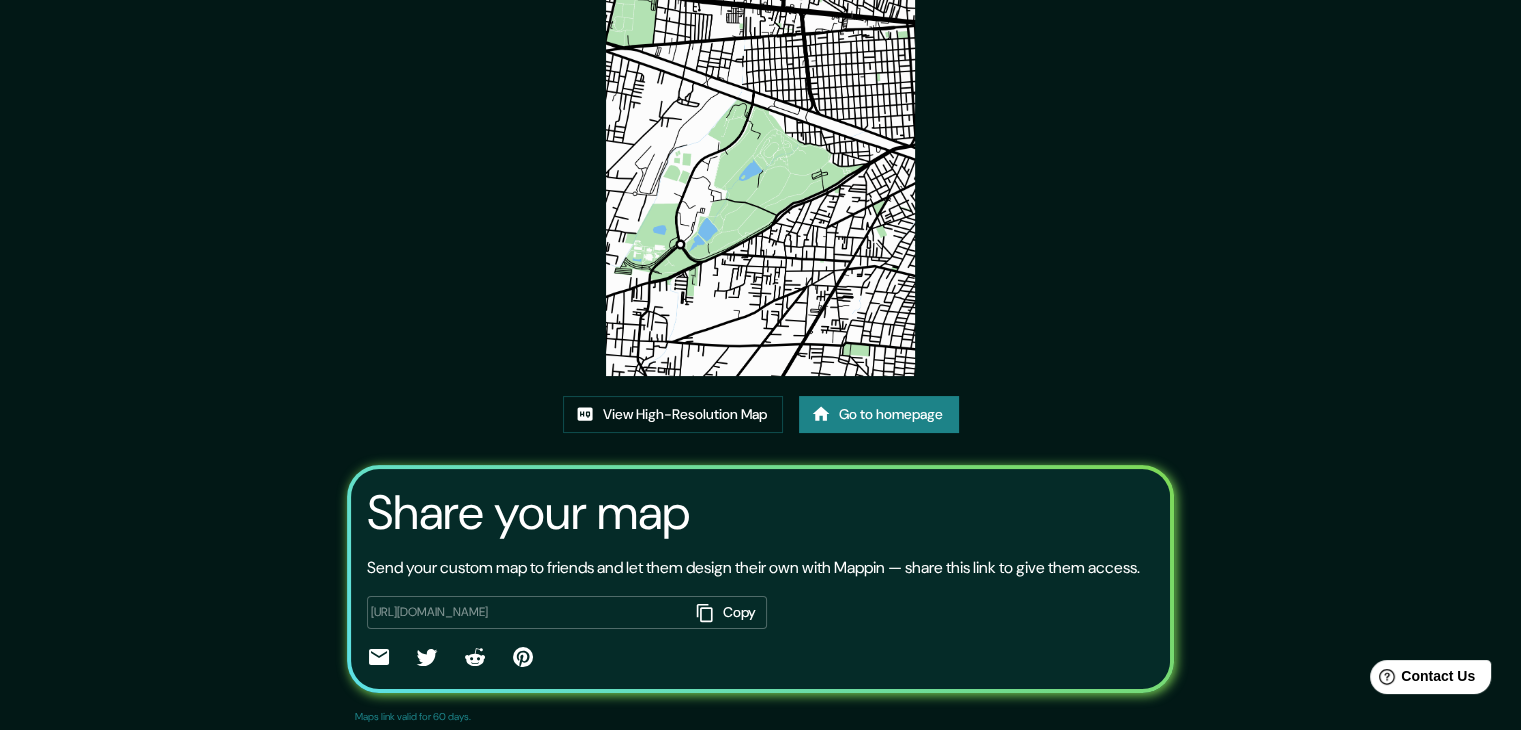 scroll, scrollTop: 108, scrollLeft: 0, axis: vertical 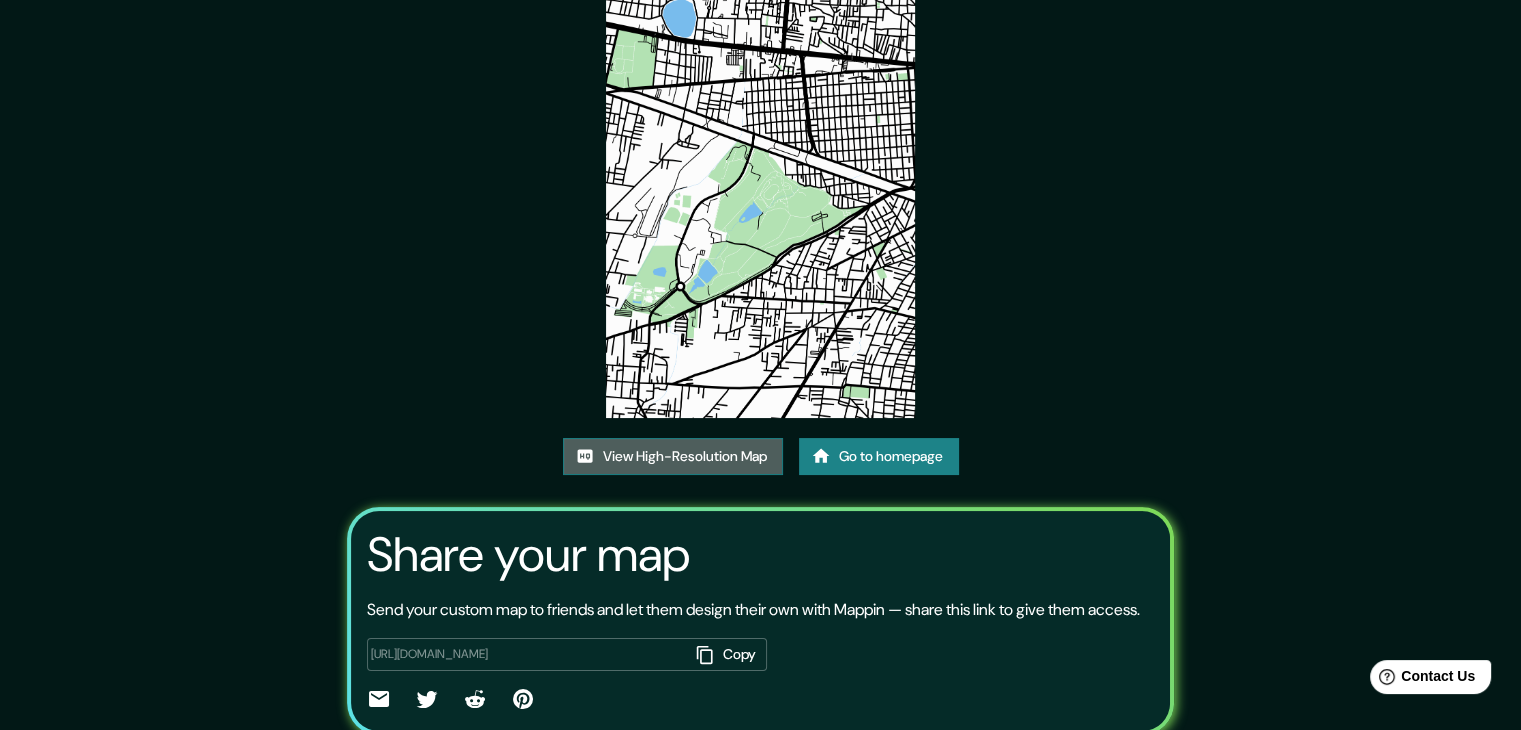click on "View High-Resolution Map" at bounding box center [673, 456] 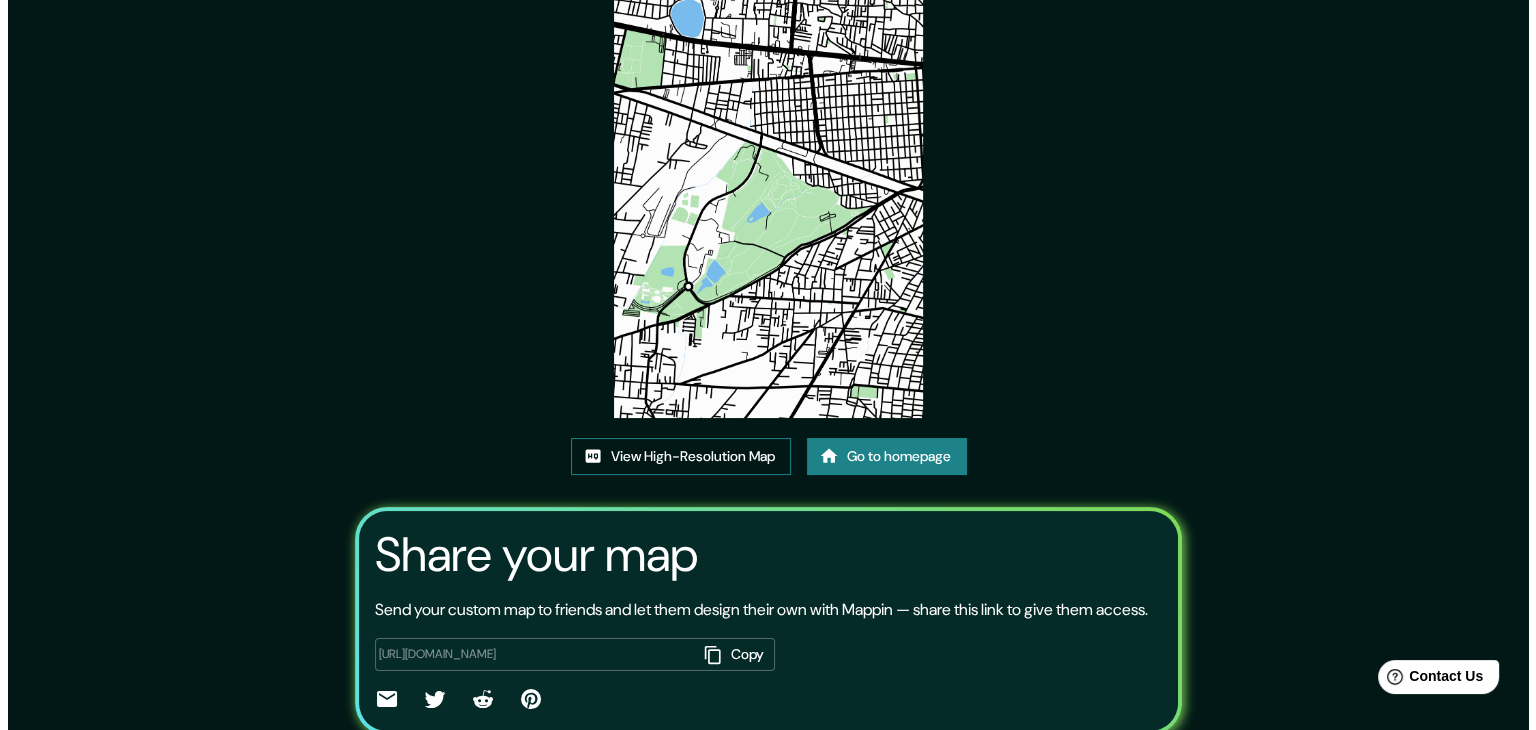 scroll, scrollTop: 0, scrollLeft: 0, axis: both 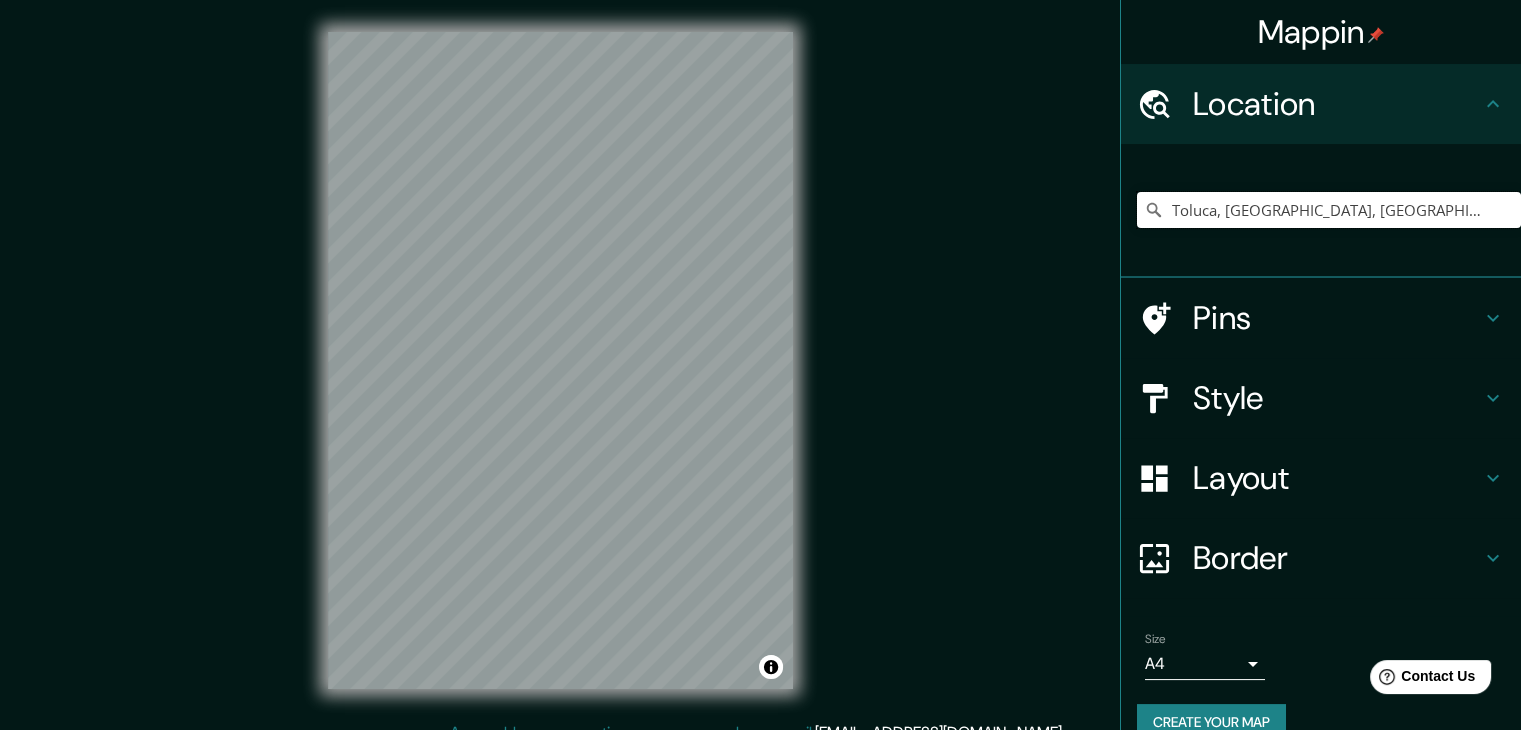 click on "Toluca, [GEOGRAPHIC_DATA], [GEOGRAPHIC_DATA]" at bounding box center [1329, 210] 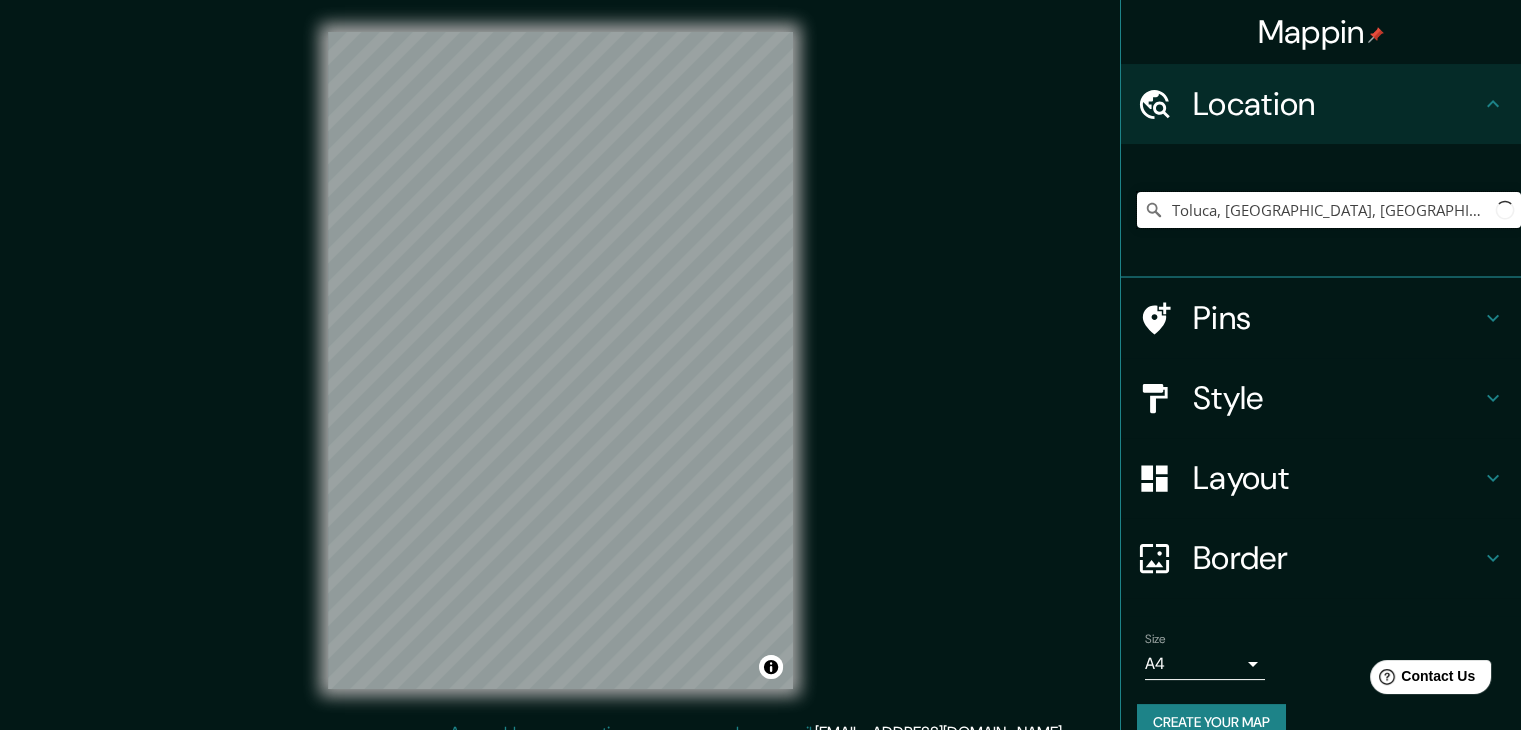 click on "Toluca, Estado de México, México" at bounding box center [1329, 210] 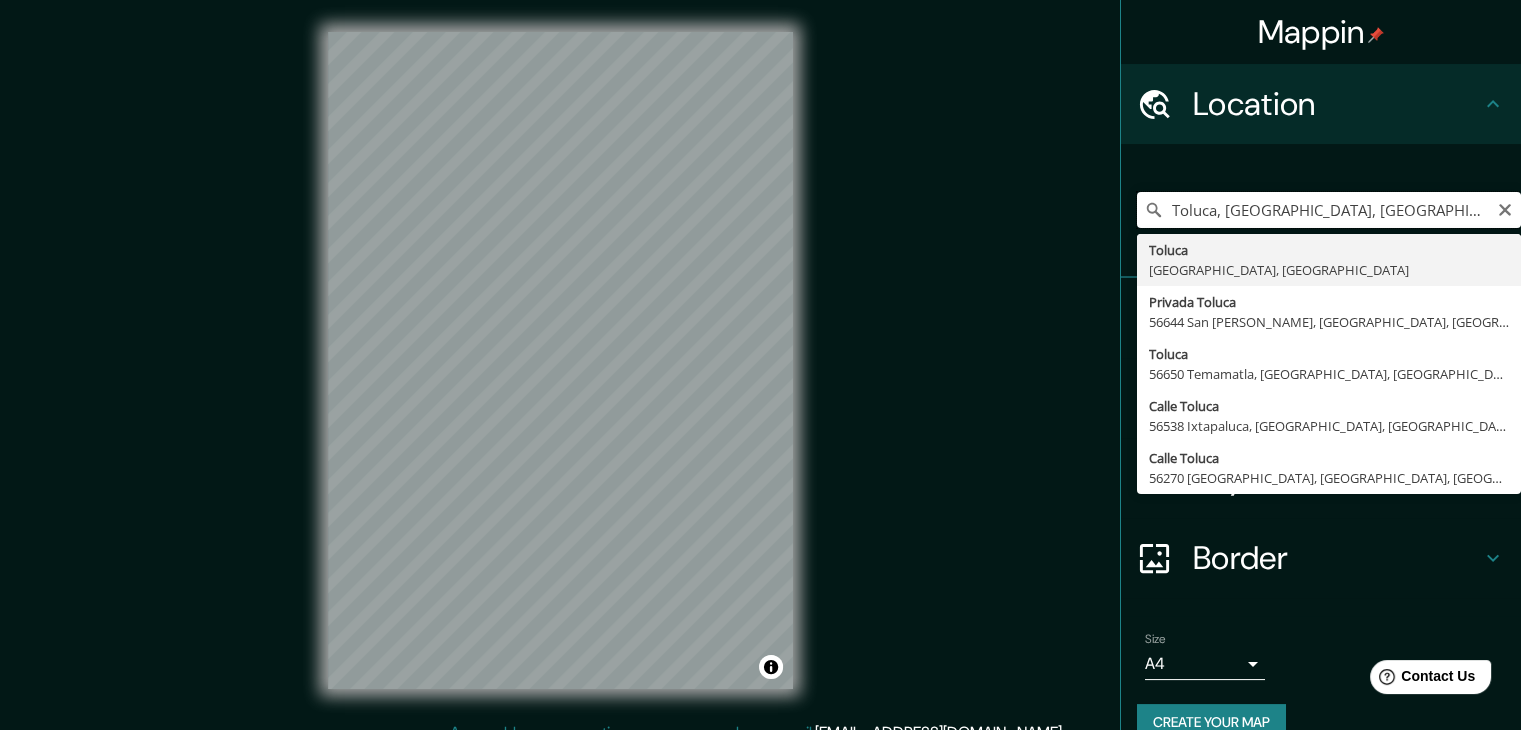 click on "Toluca, Estado de México, México" at bounding box center [1329, 210] 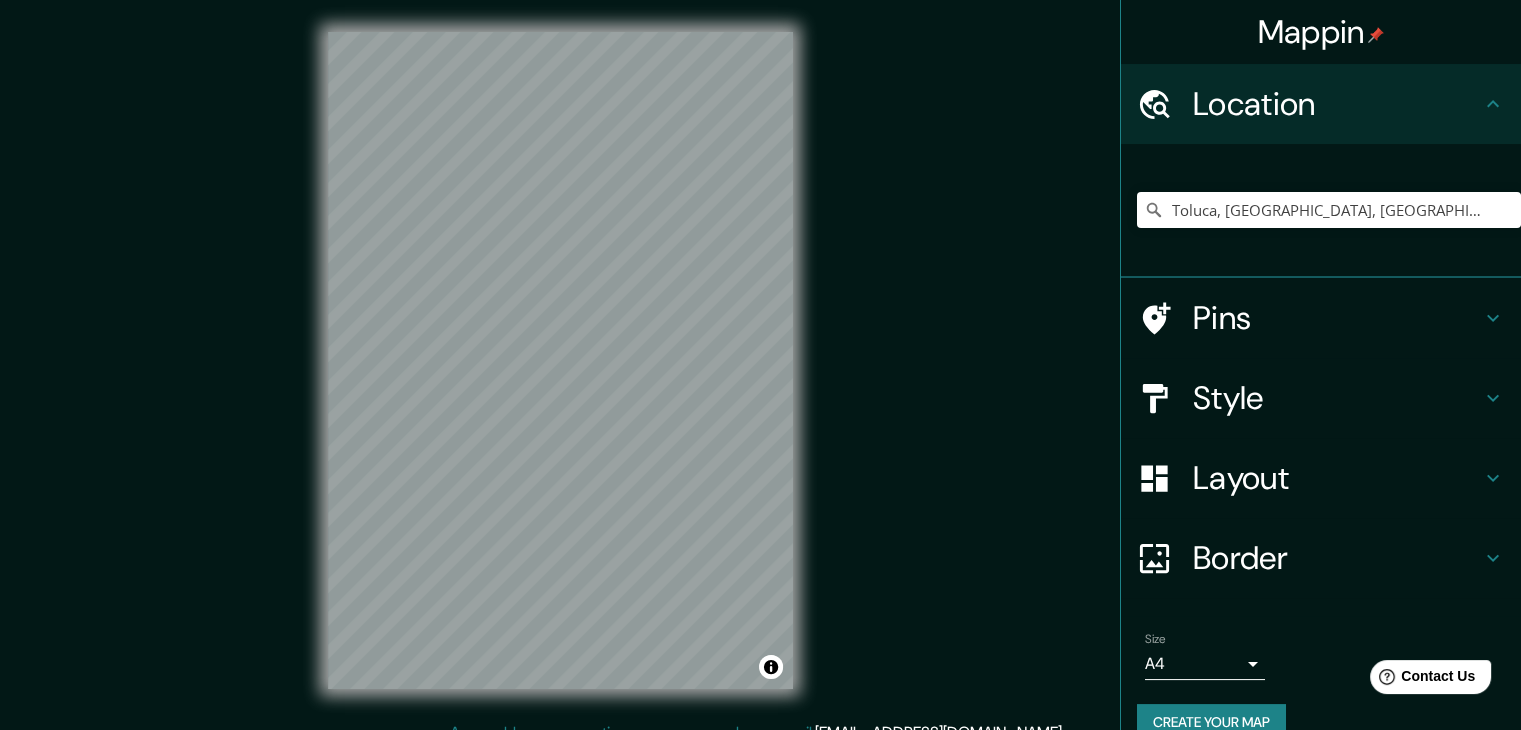 click on "Layout" at bounding box center [1337, 478] 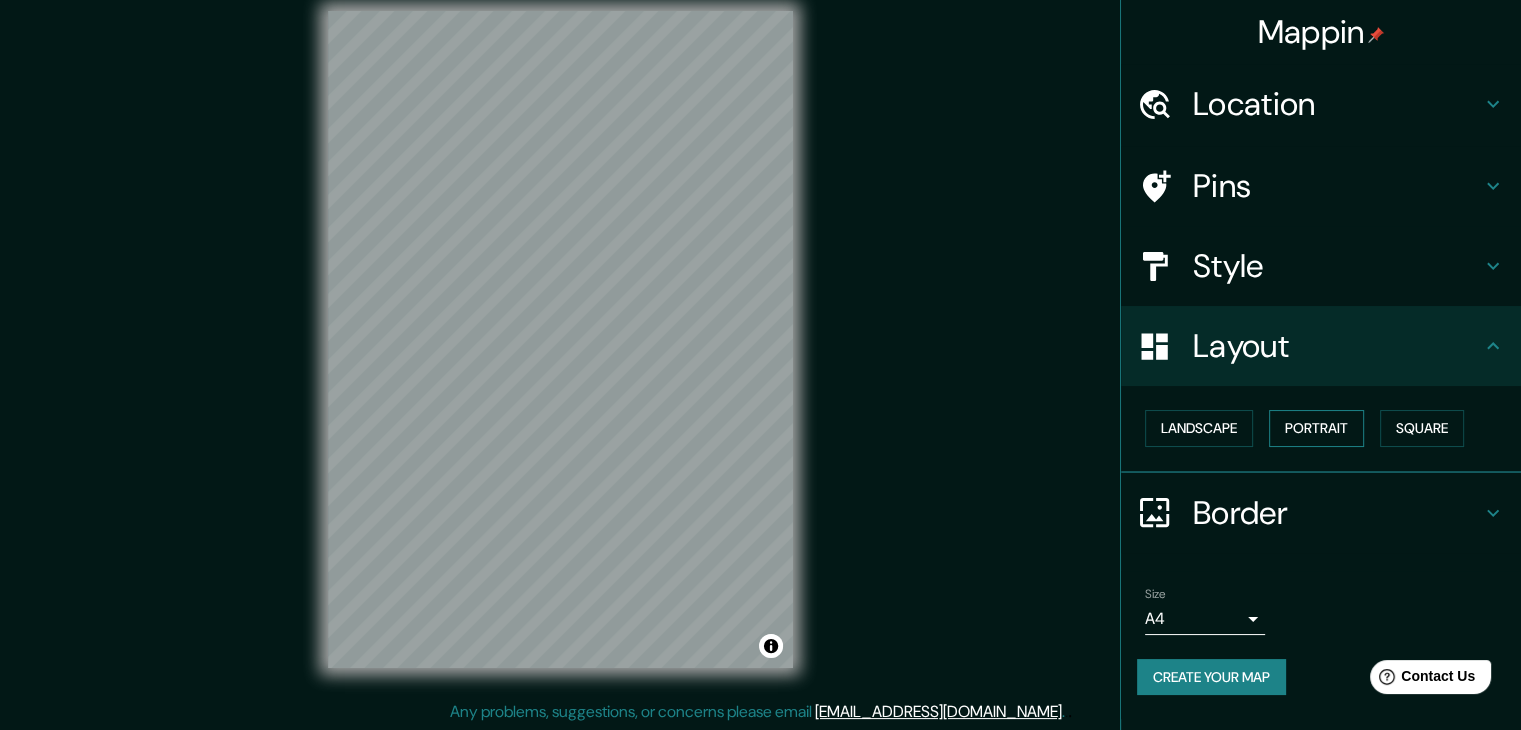 scroll, scrollTop: 23, scrollLeft: 0, axis: vertical 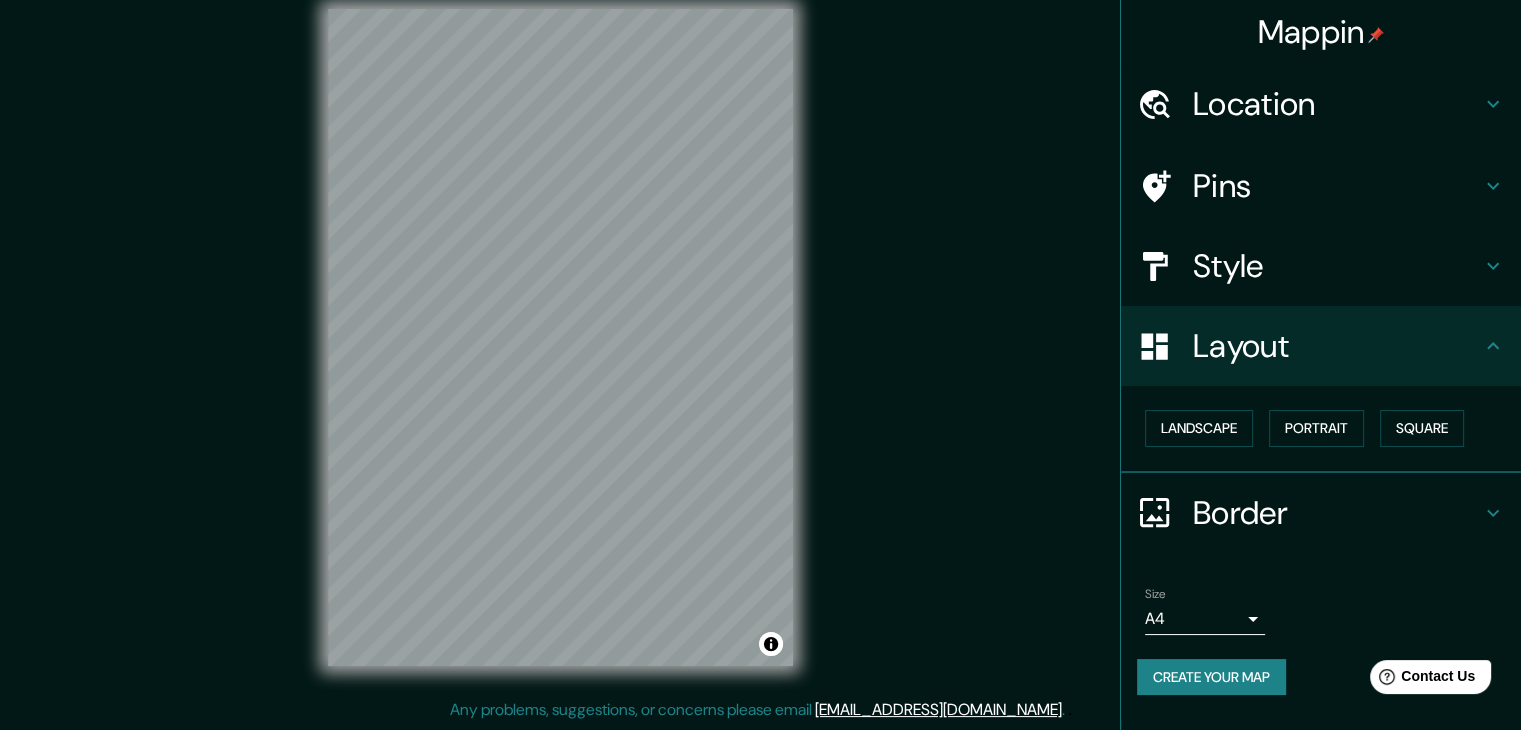 click on "Layout" at bounding box center [1337, 346] 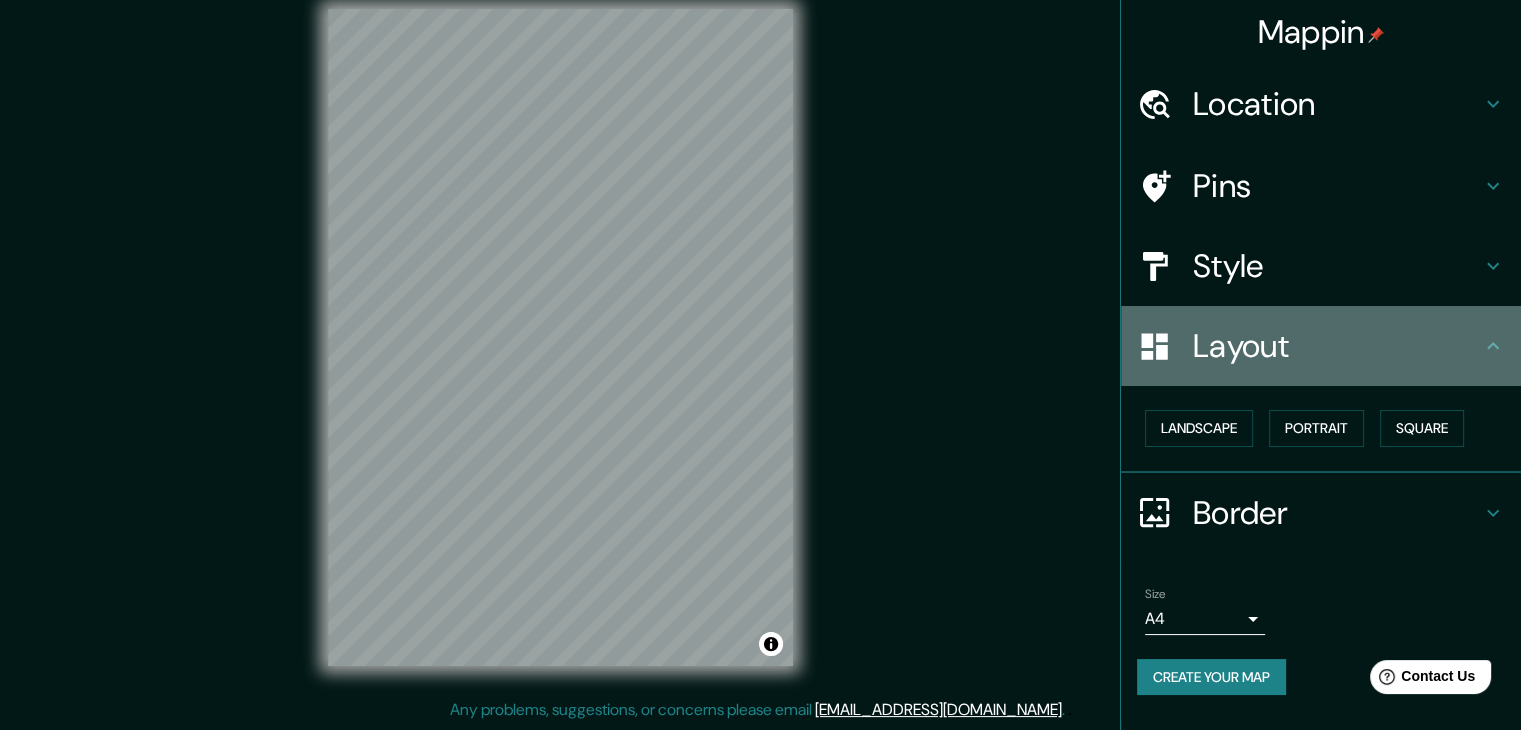 click on "Layout" at bounding box center (1337, 346) 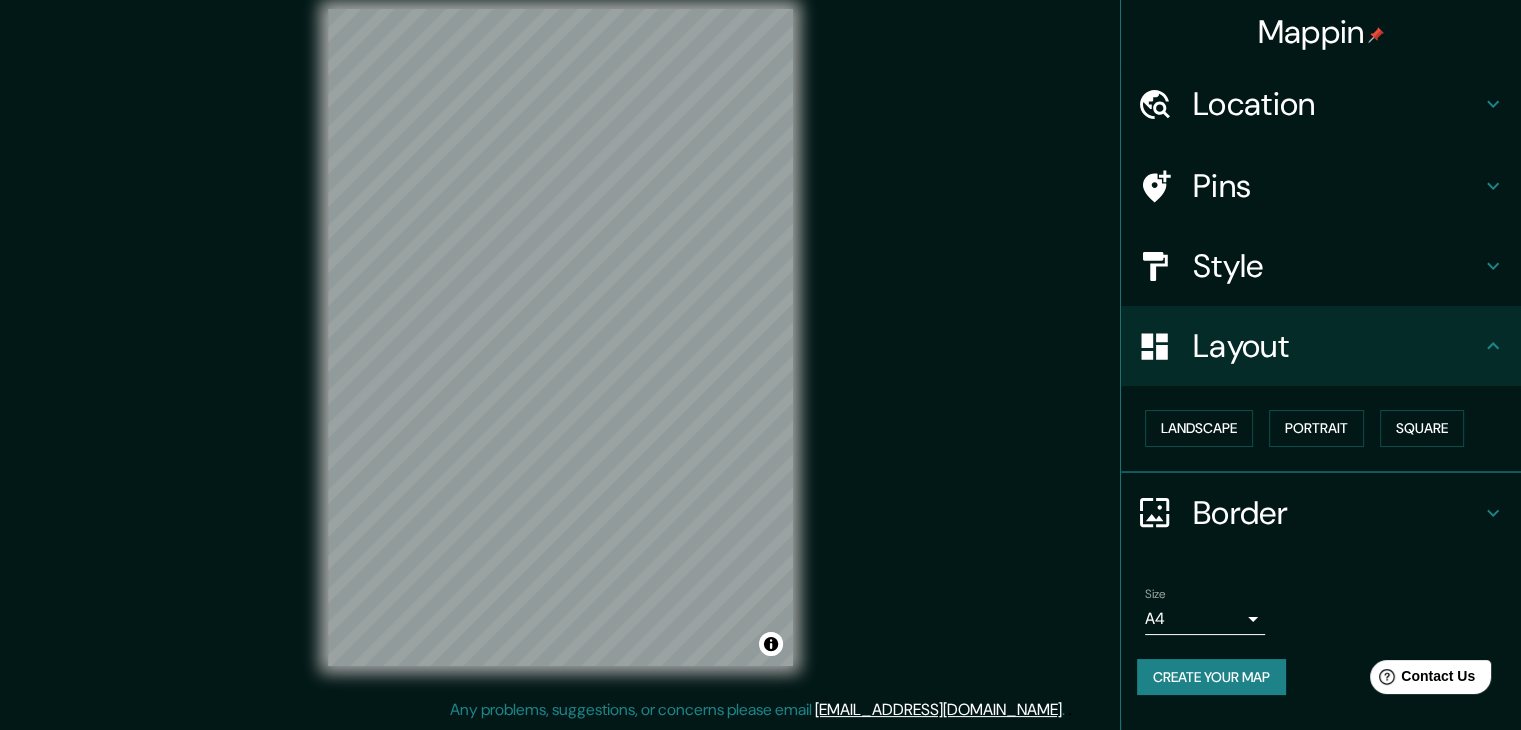 click on "Style" at bounding box center (1321, 266) 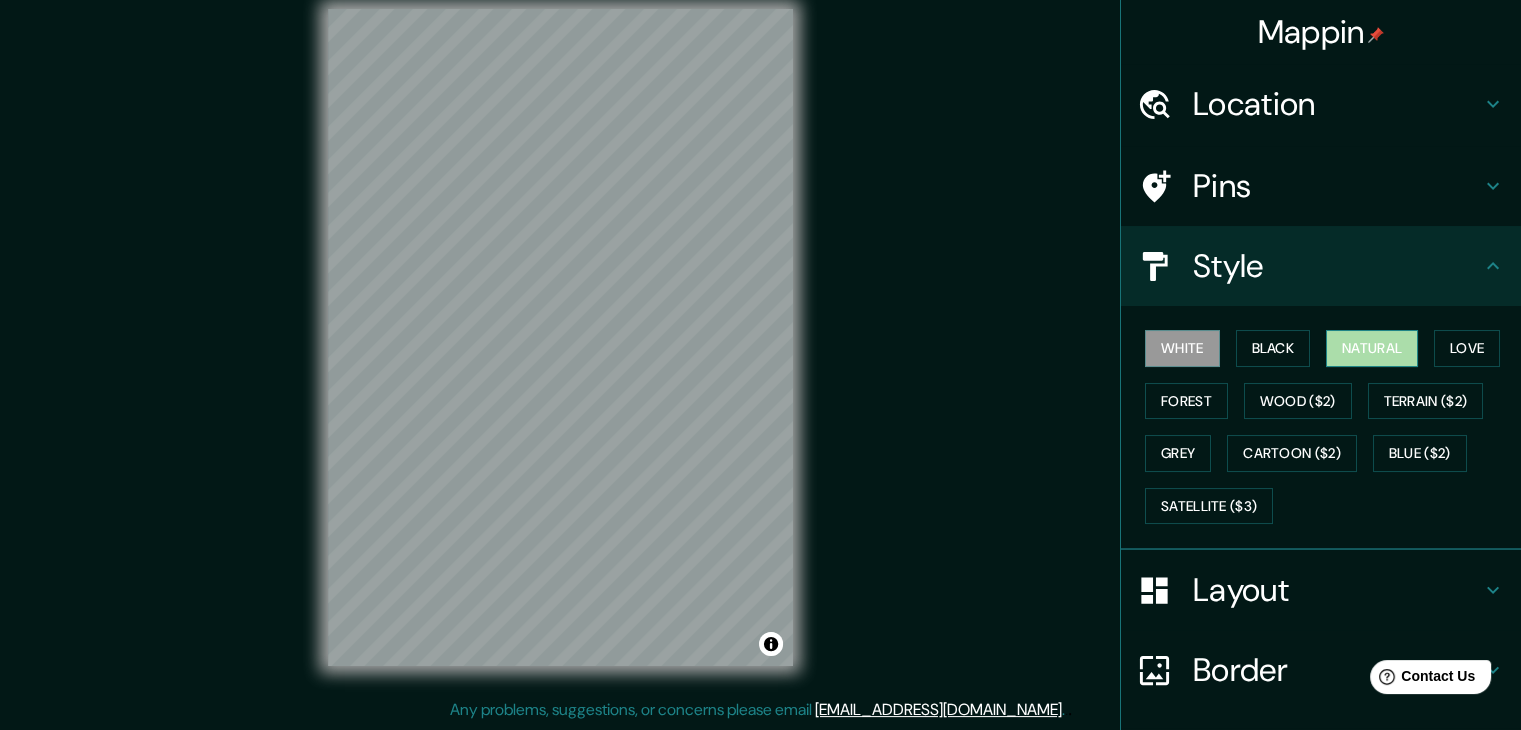 click on "Natural" at bounding box center (1372, 348) 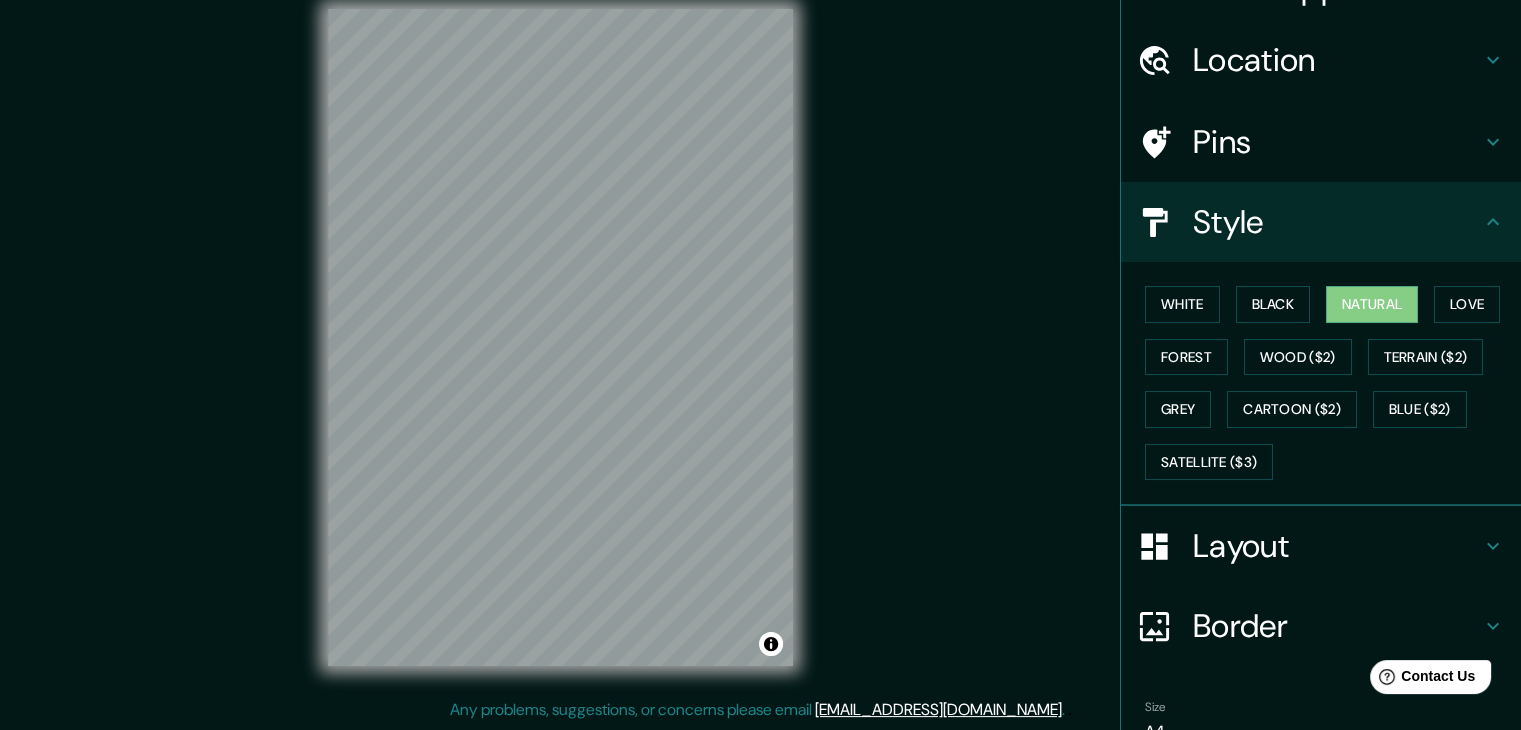scroll, scrollTop: 144, scrollLeft: 0, axis: vertical 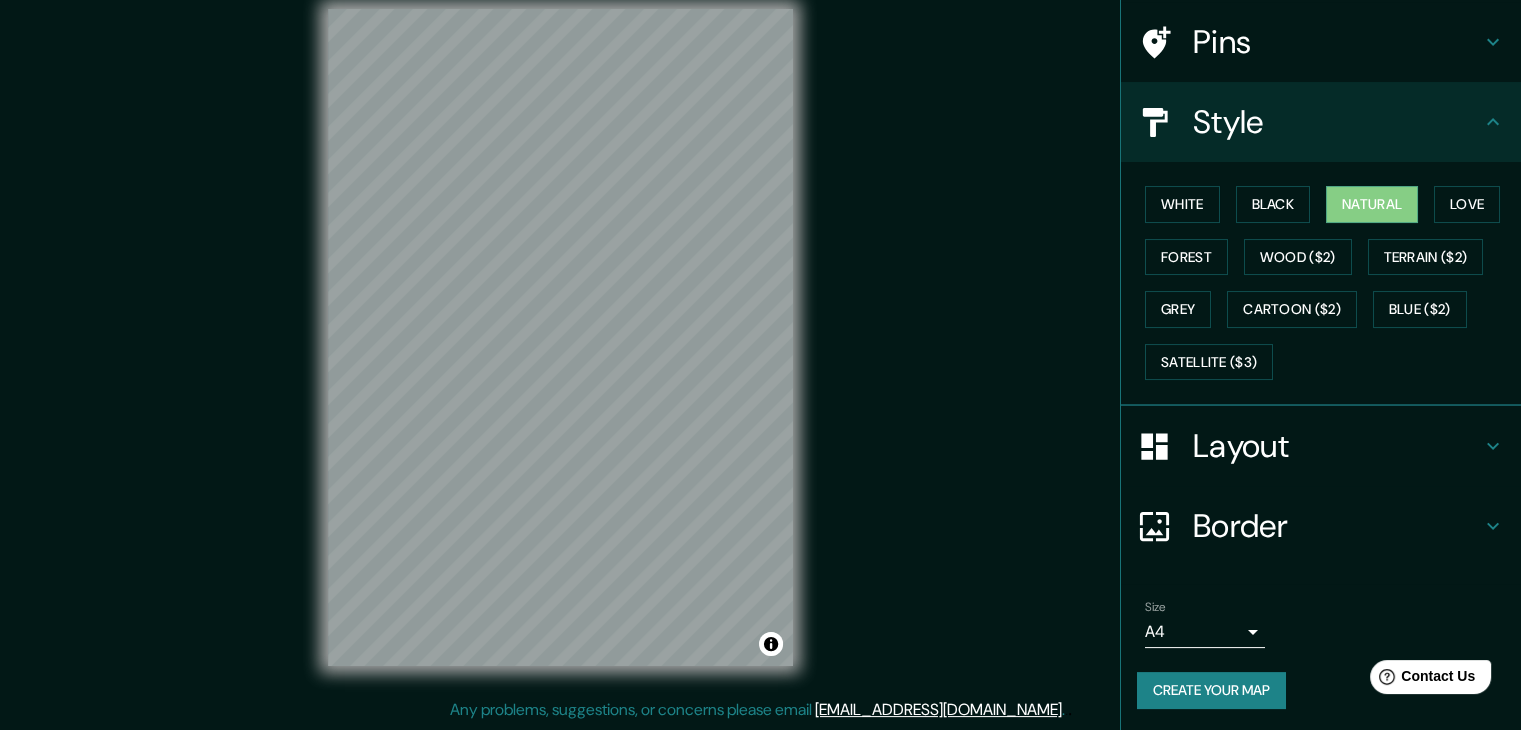 click on "Create your map" at bounding box center (1211, 690) 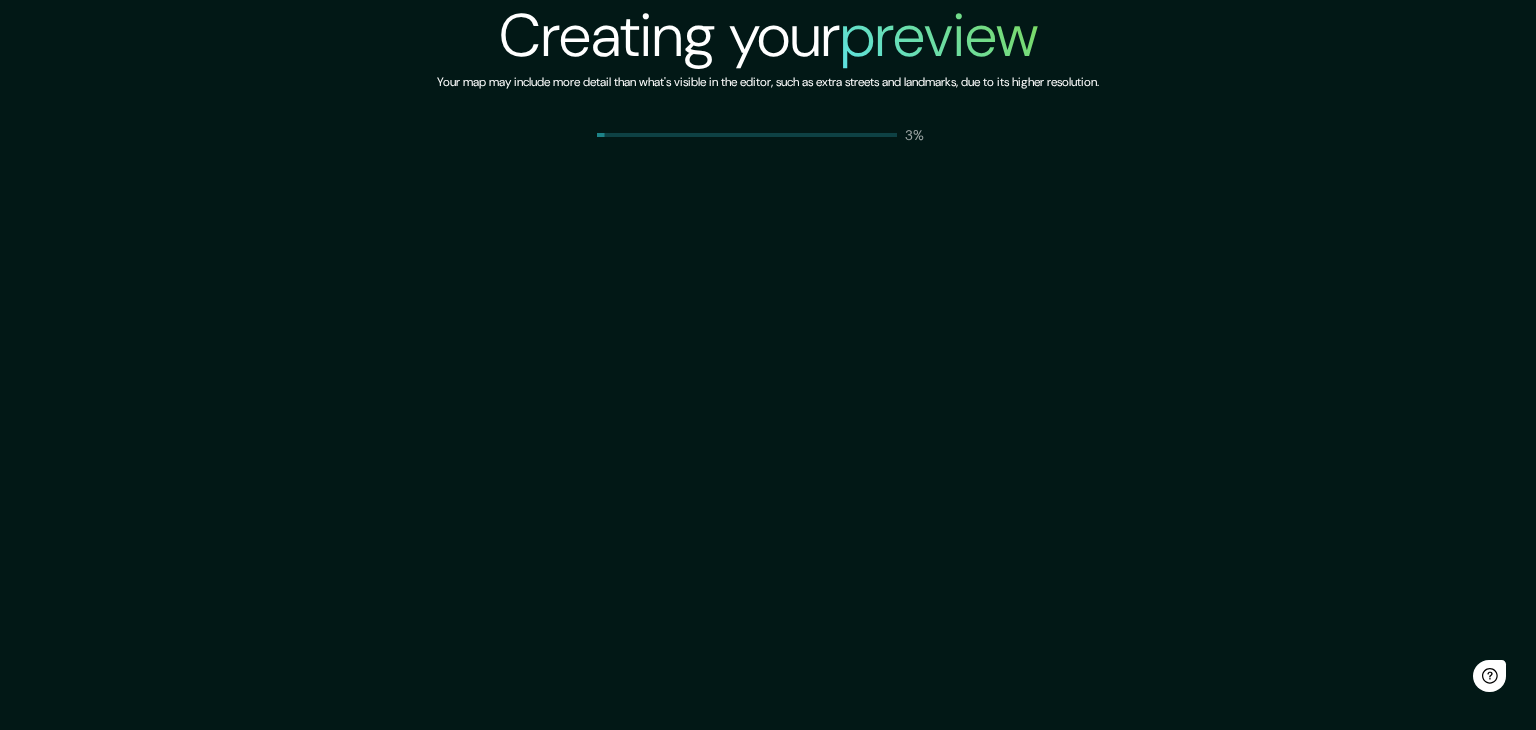 scroll, scrollTop: 0, scrollLeft: 0, axis: both 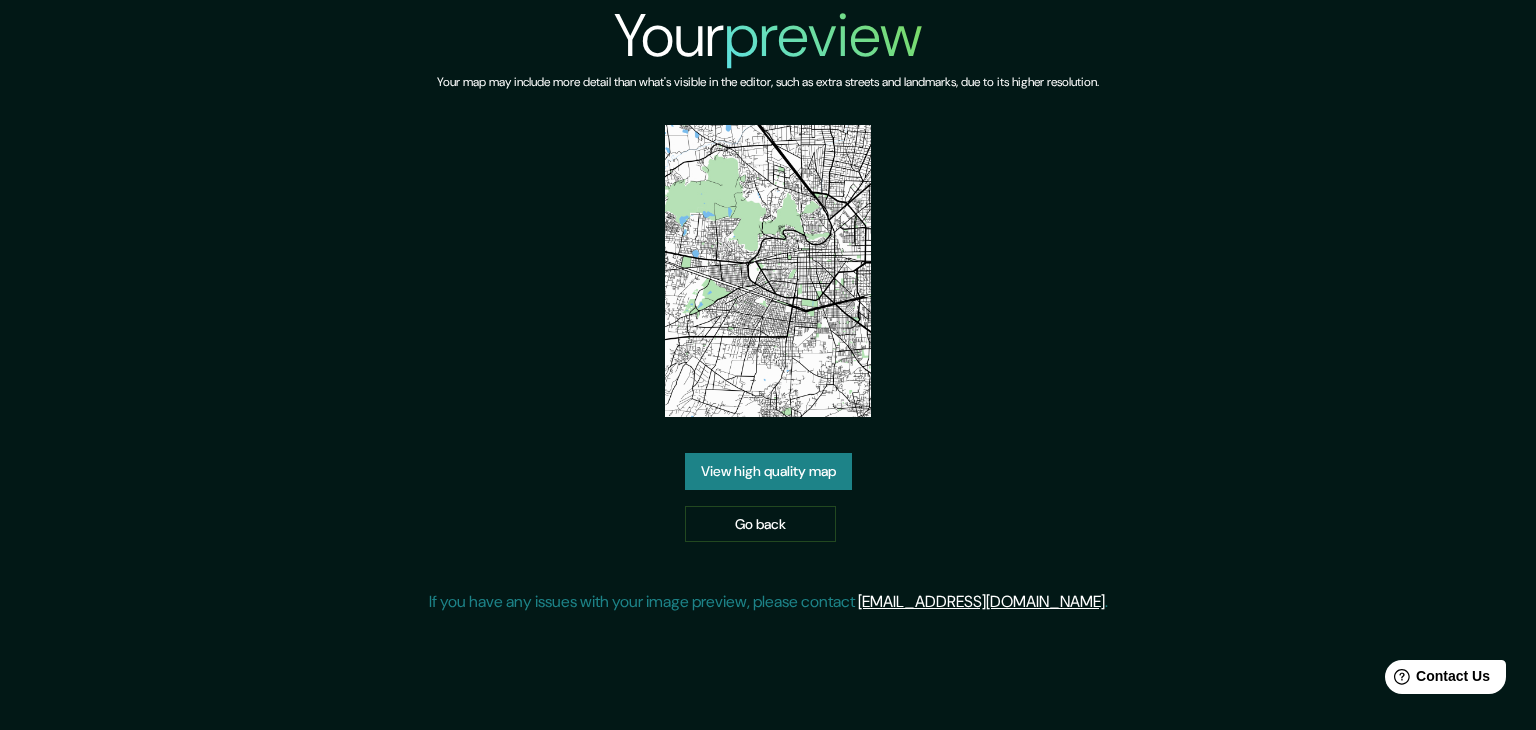 click on "View high quality map" at bounding box center (768, 471) 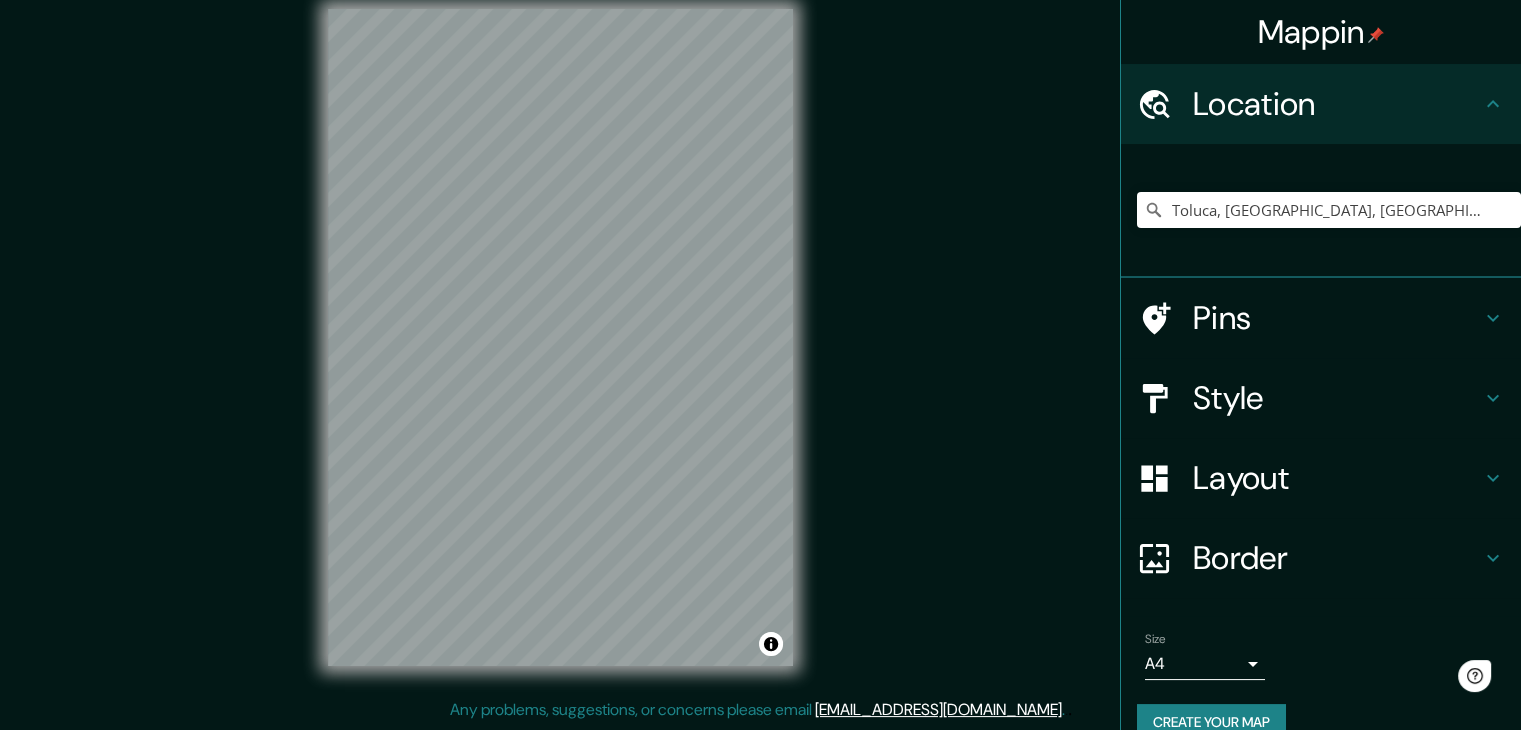 scroll, scrollTop: 0, scrollLeft: 0, axis: both 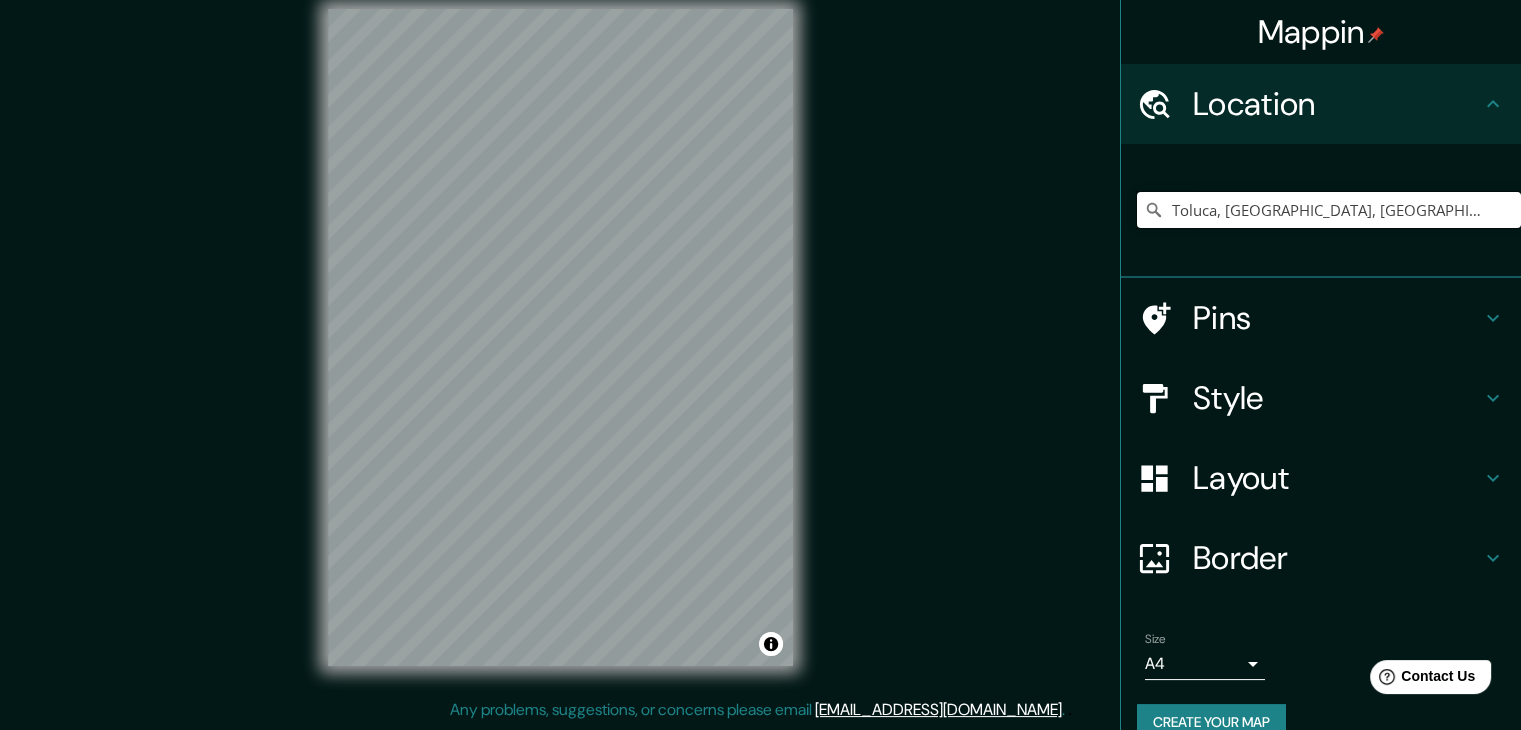 click on "Toluca, [GEOGRAPHIC_DATA], [GEOGRAPHIC_DATA]" at bounding box center [1329, 210] 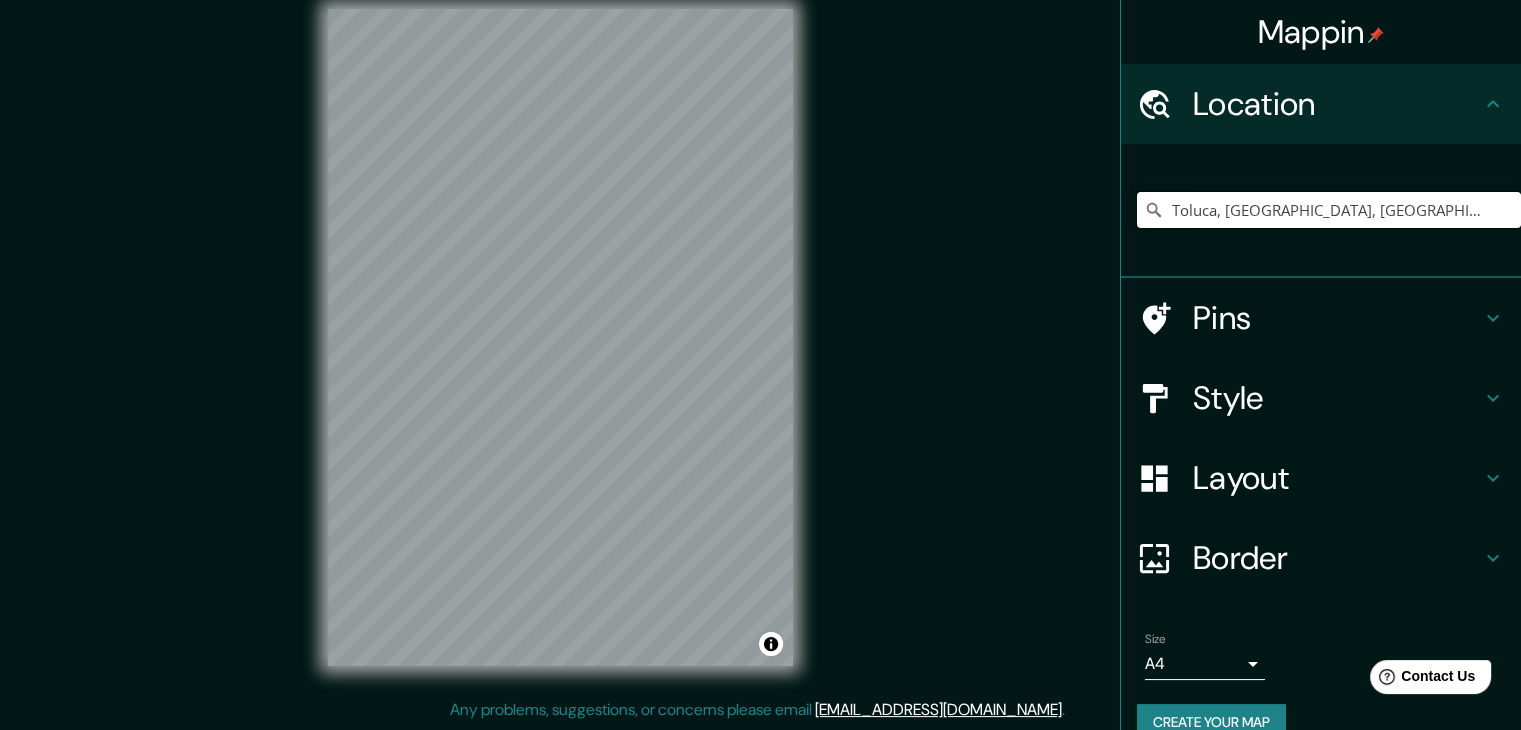 drag, startPoint x: 1415, startPoint y: 219, endPoint x: 1150, endPoint y: 225, distance: 265.0679 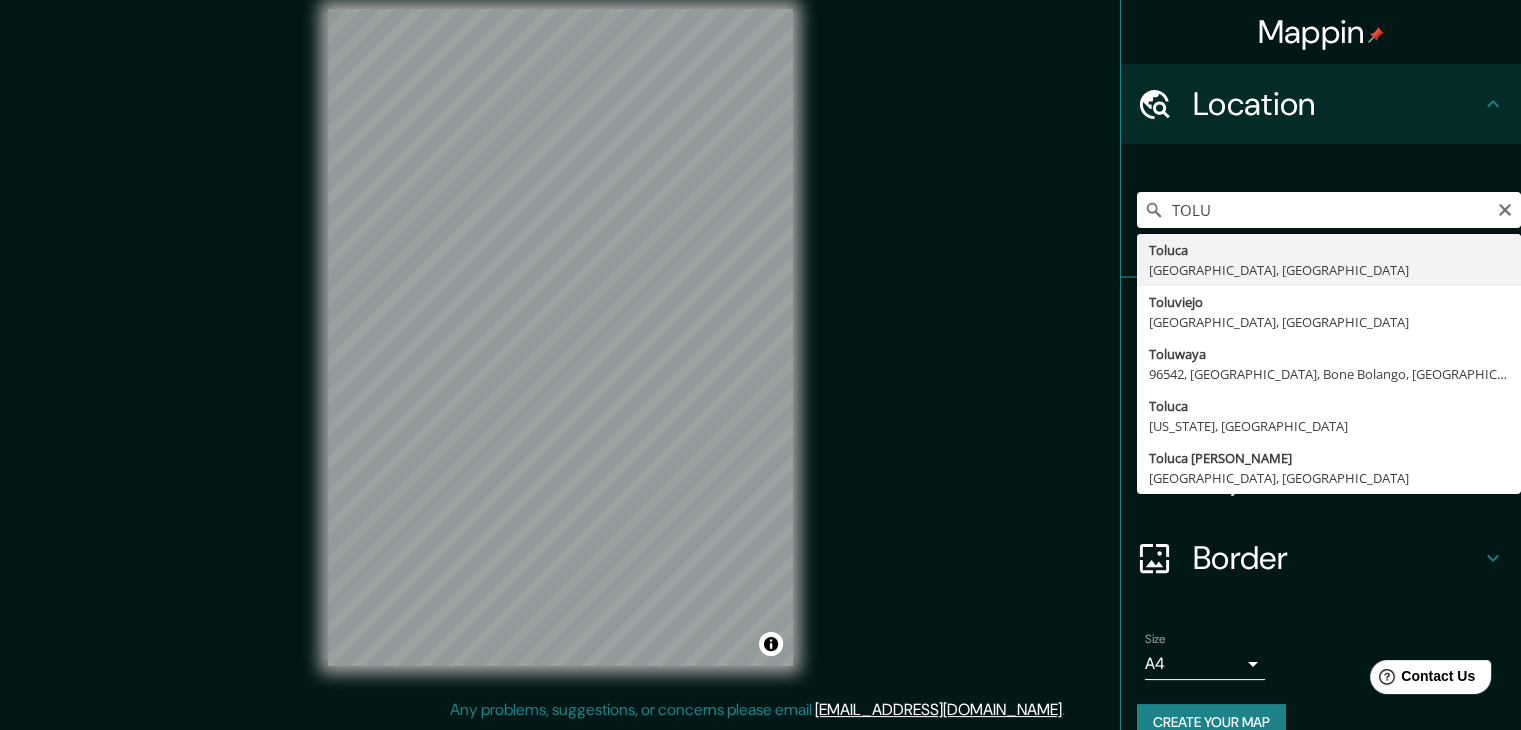 type on "Toluca, [GEOGRAPHIC_DATA], [GEOGRAPHIC_DATA]" 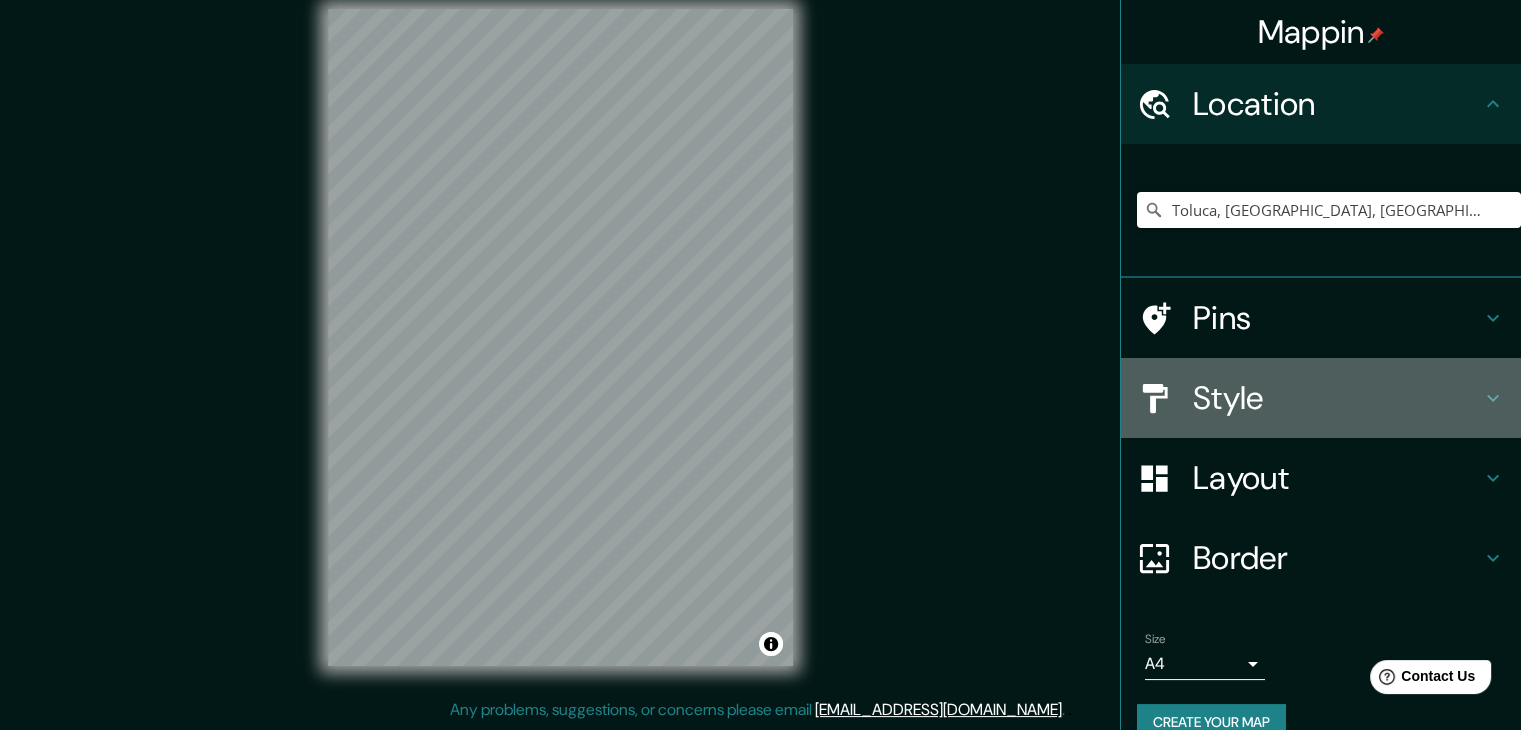 click at bounding box center [1165, 398] 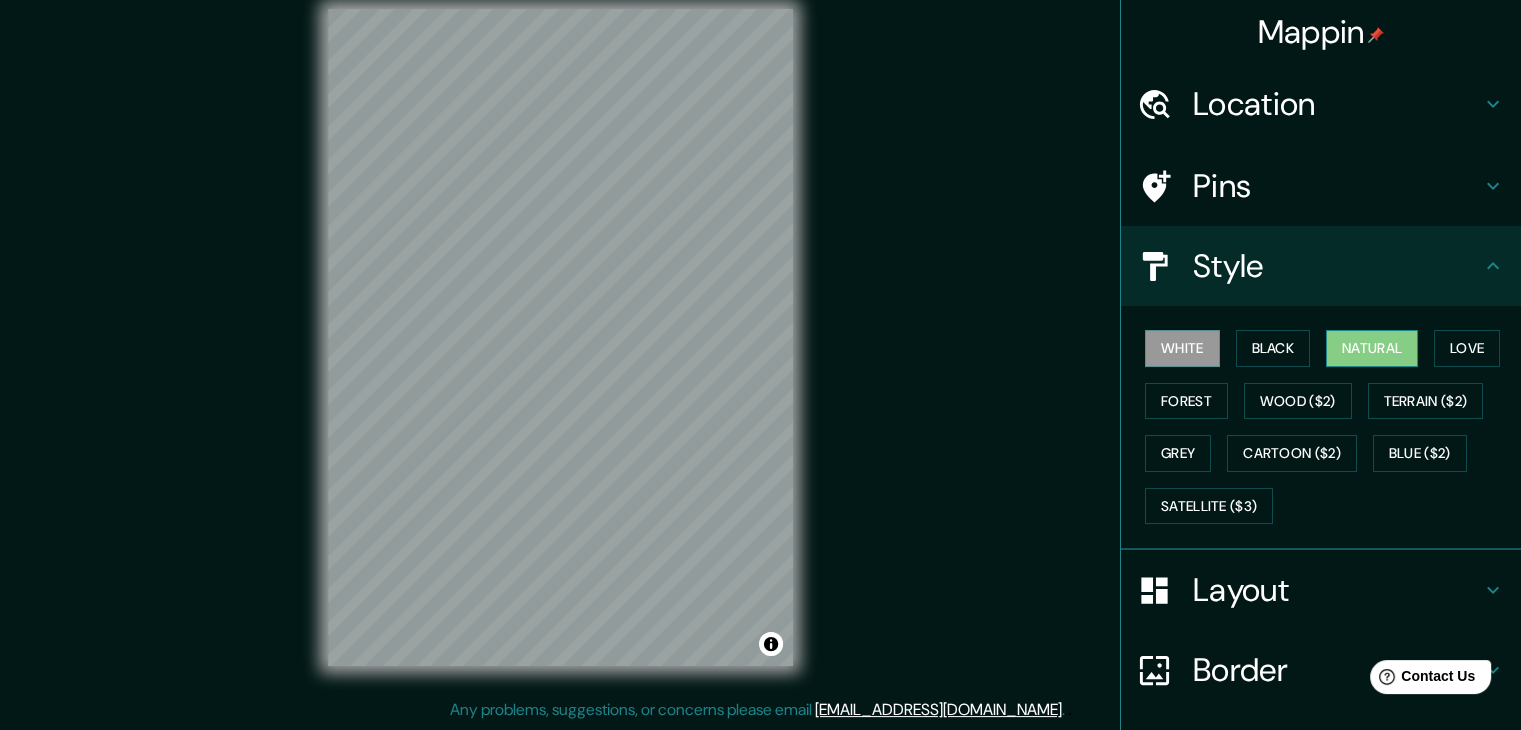 click on "Natural" at bounding box center (1372, 348) 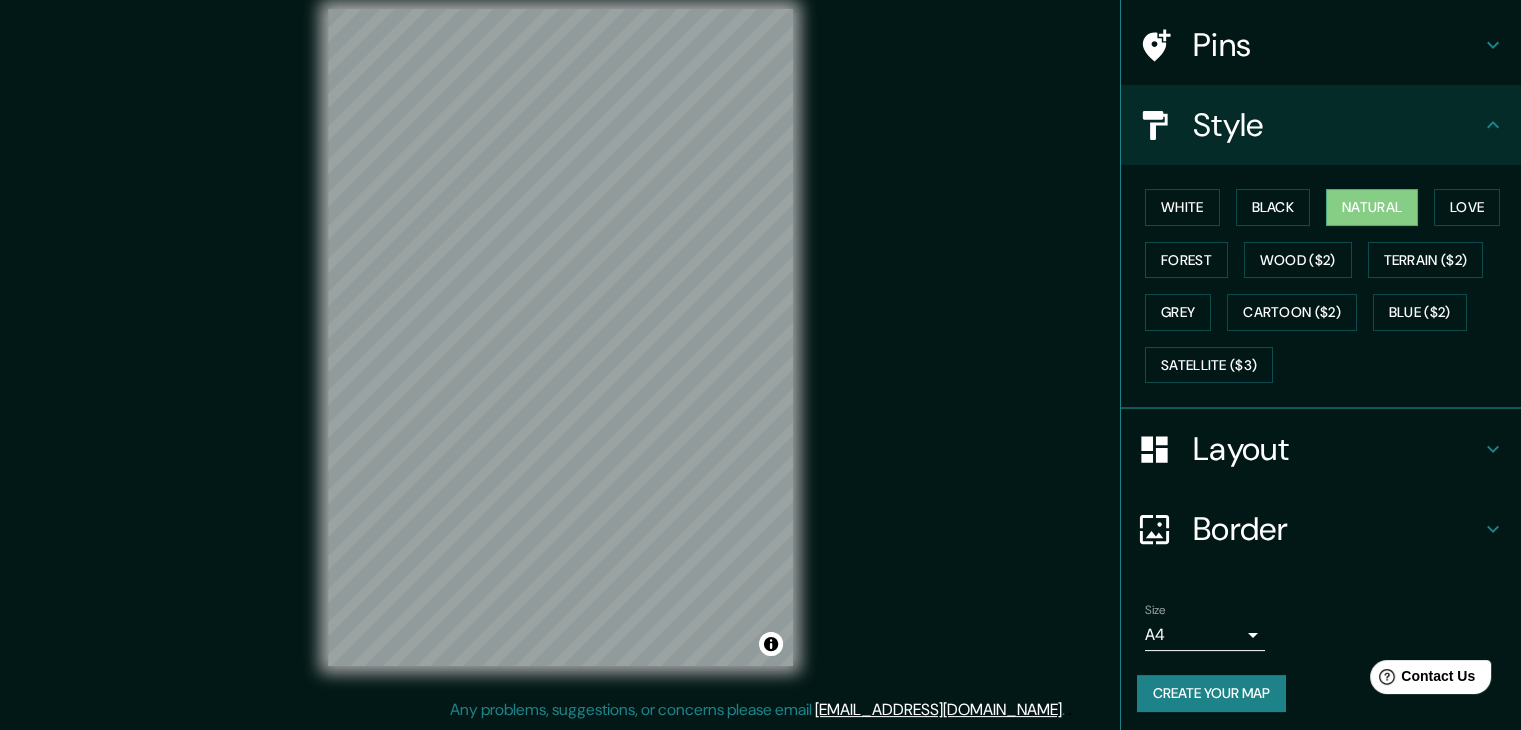 scroll, scrollTop: 144, scrollLeft: 0, axis: vertical 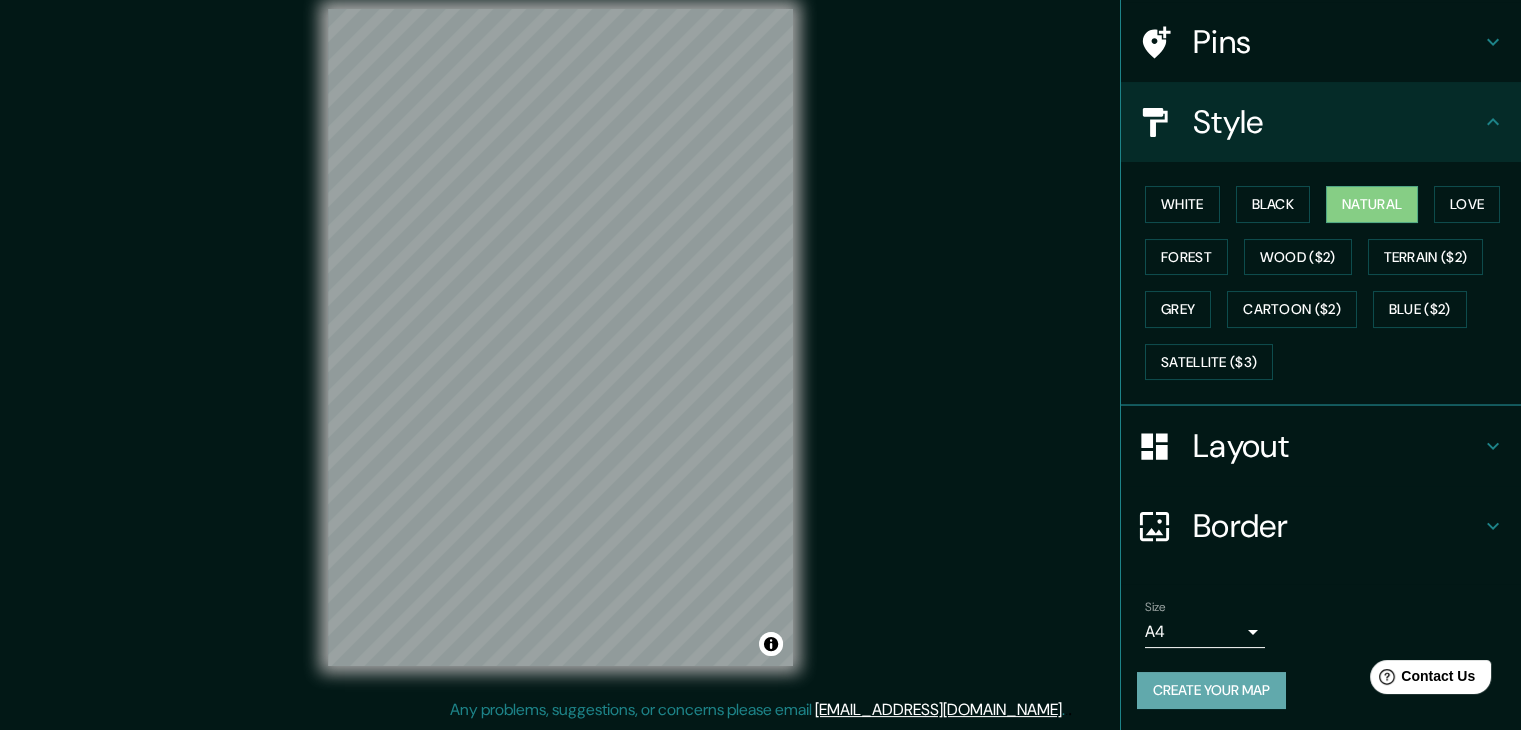 click on "Create your map" at bounding box center [1211, 690] 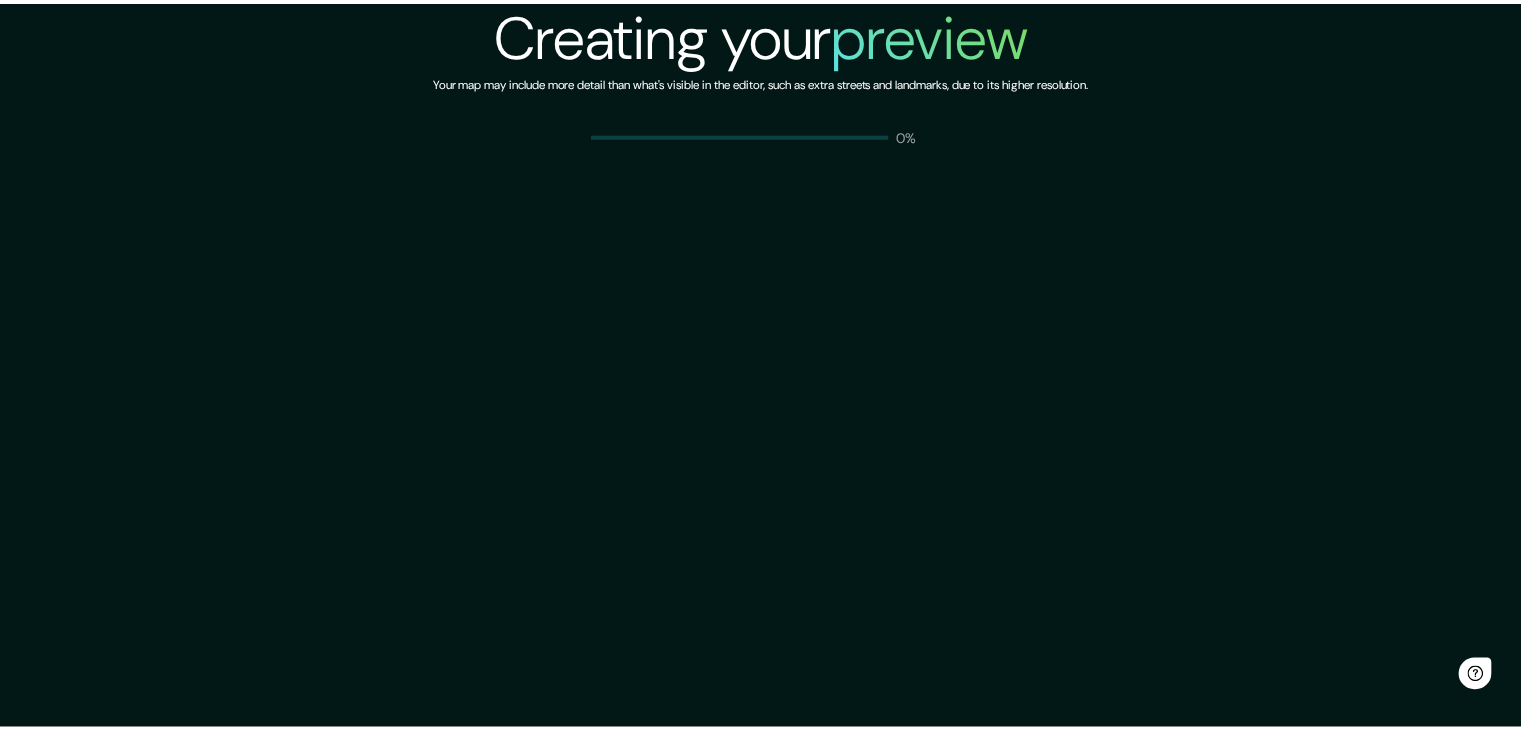 scroll, scrollTop: 0, scrollLeft: 0, axis: both 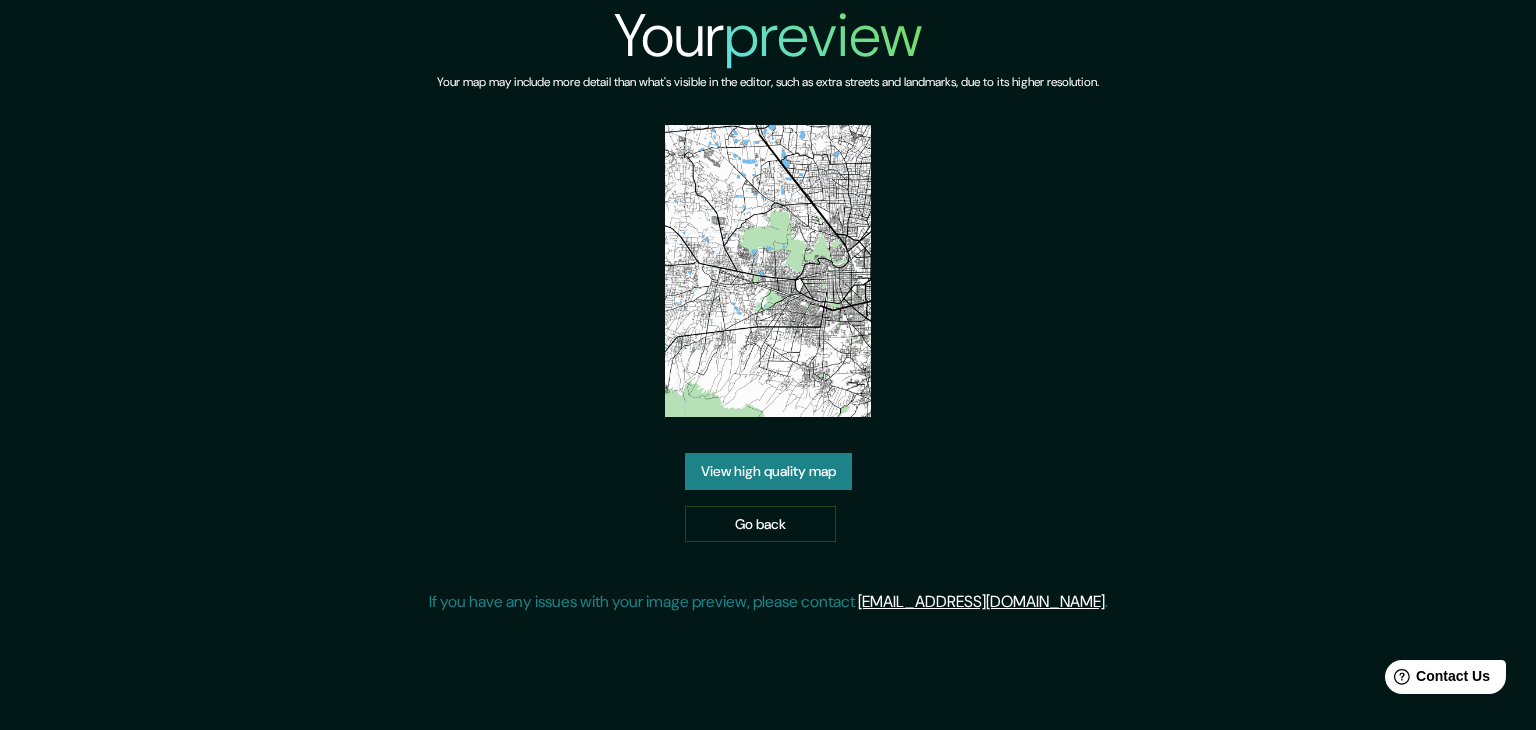 click on "View high quality map" at bounding box center [768, 471] 